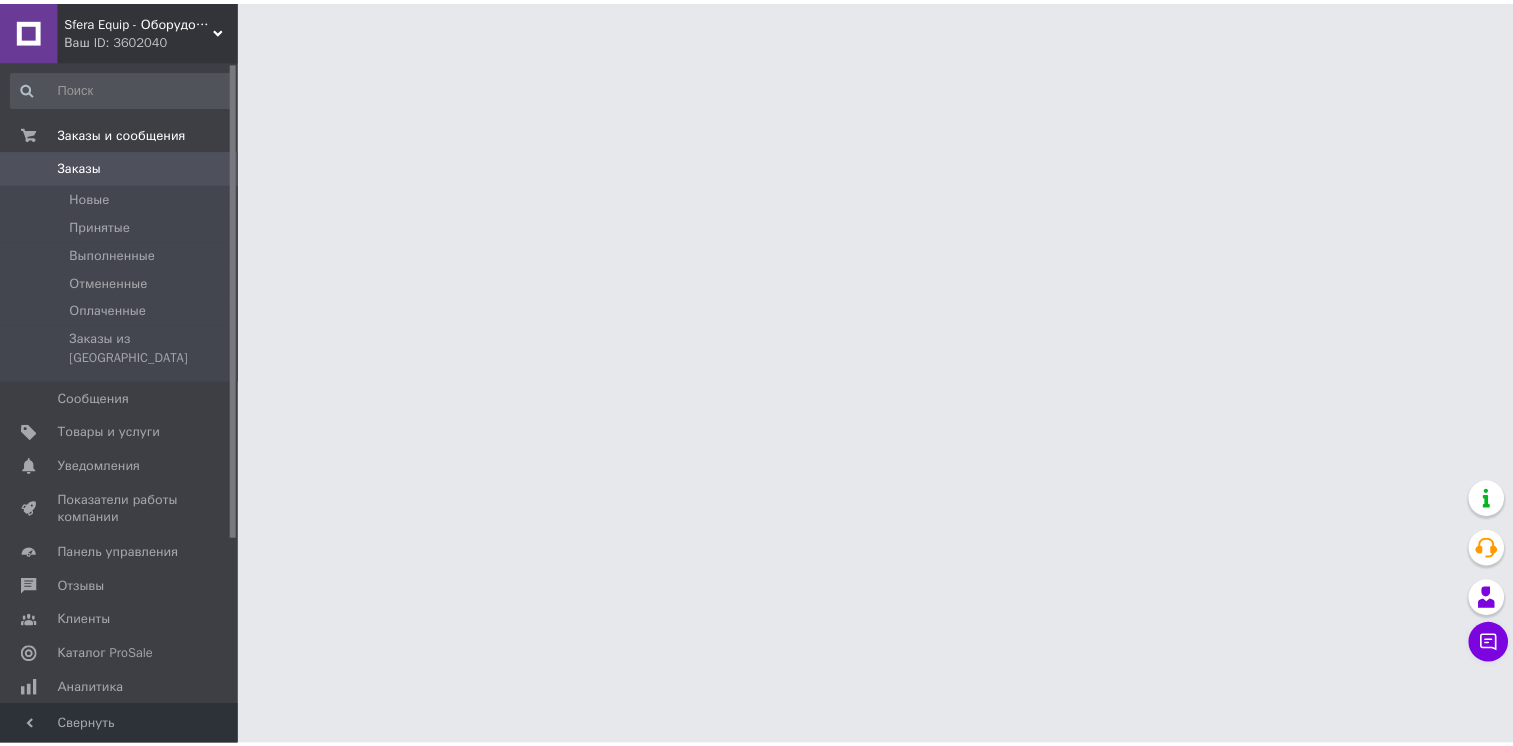 scroll, scrollTop: 0, scrollLeft: 0, axis: both 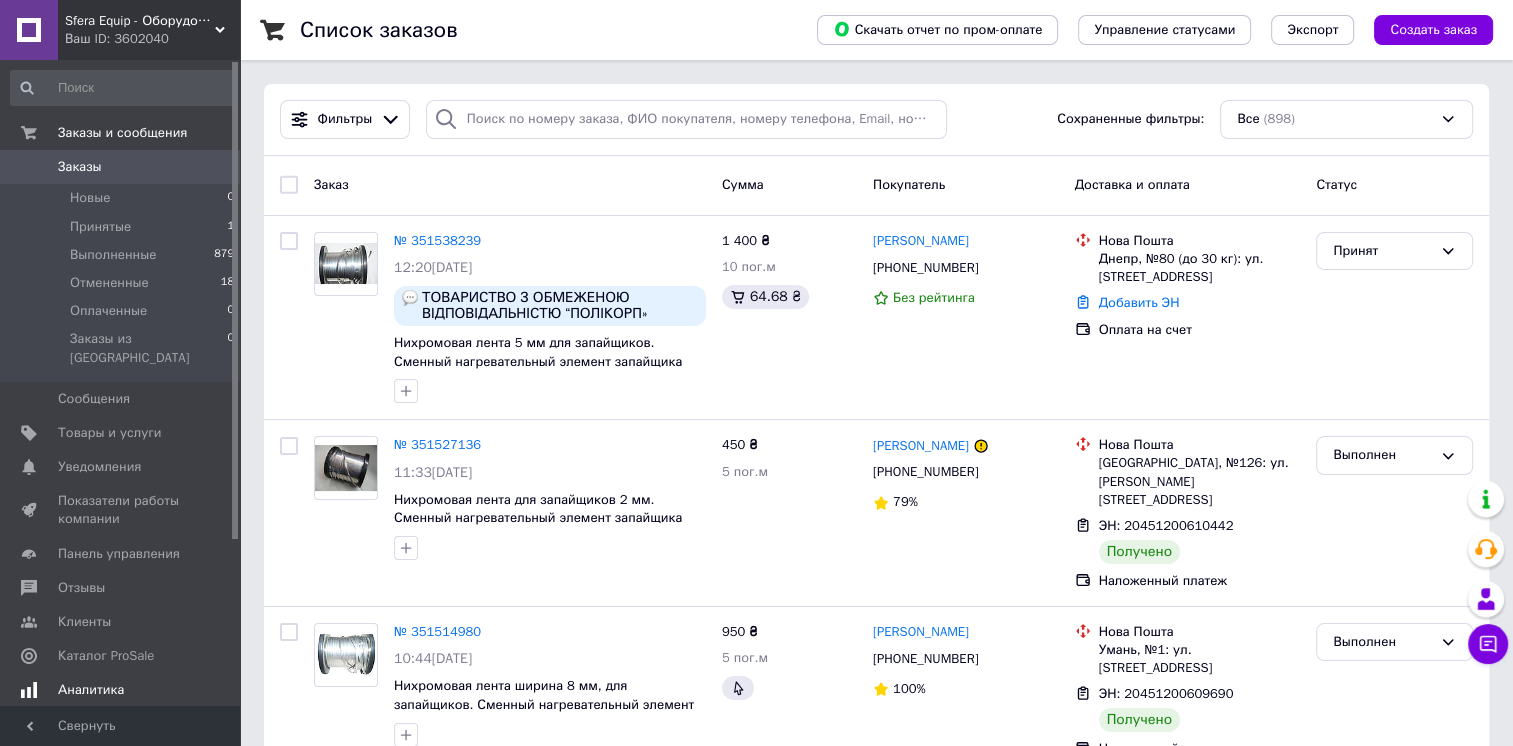 click on "Аналитика" at bounding box center (91, 690) 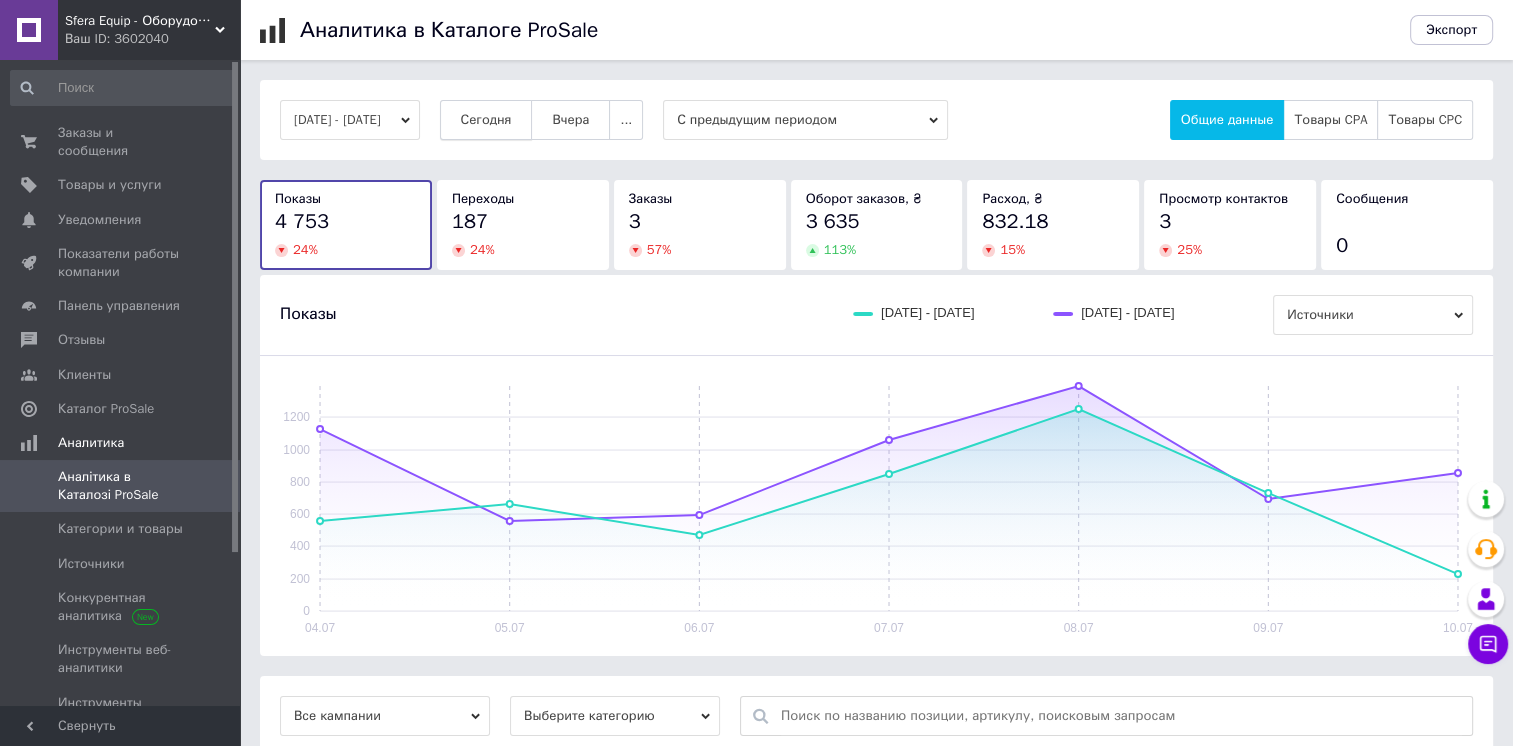 click on "Сегодня" at bounding box center [486, 120] 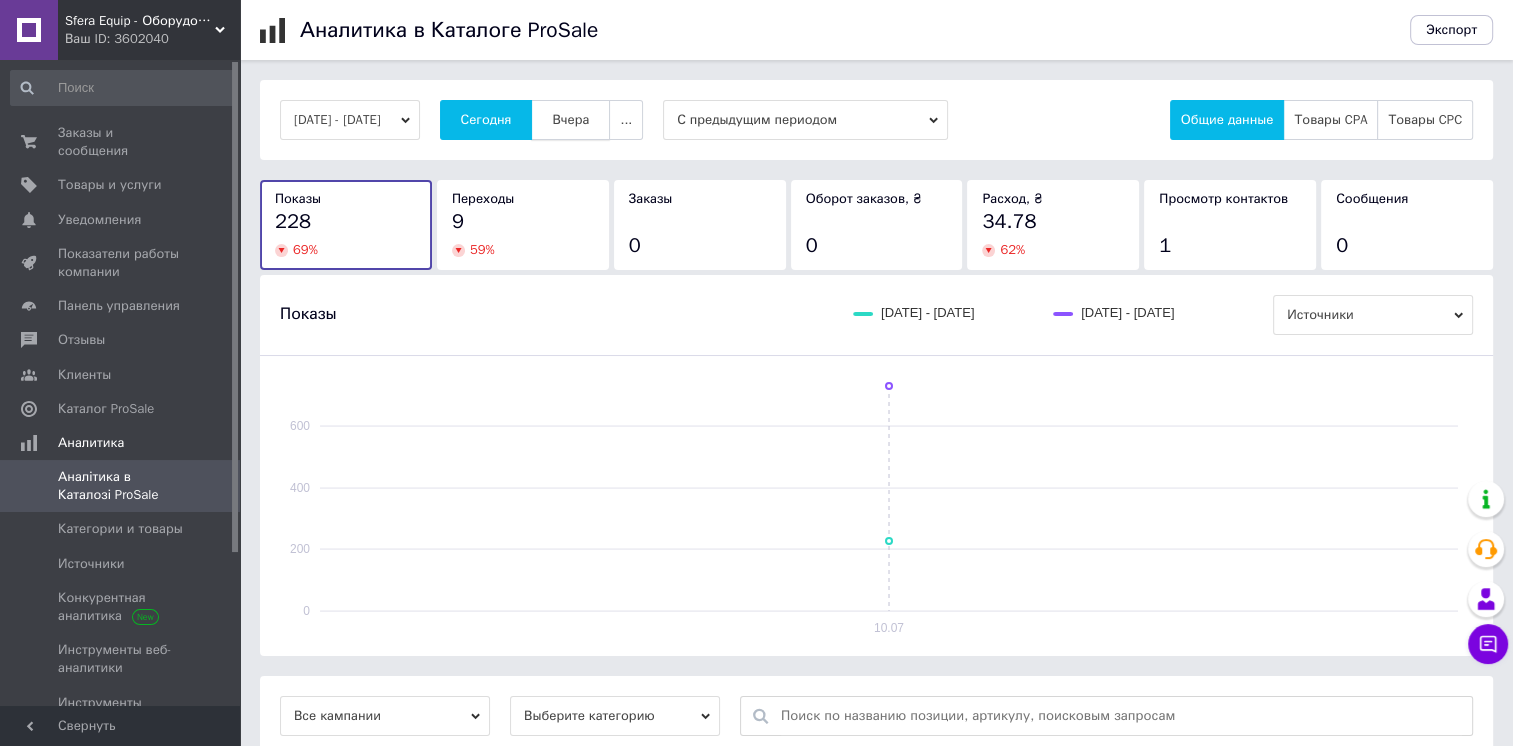 click on "Вчера" at bounding box center [570, 120] 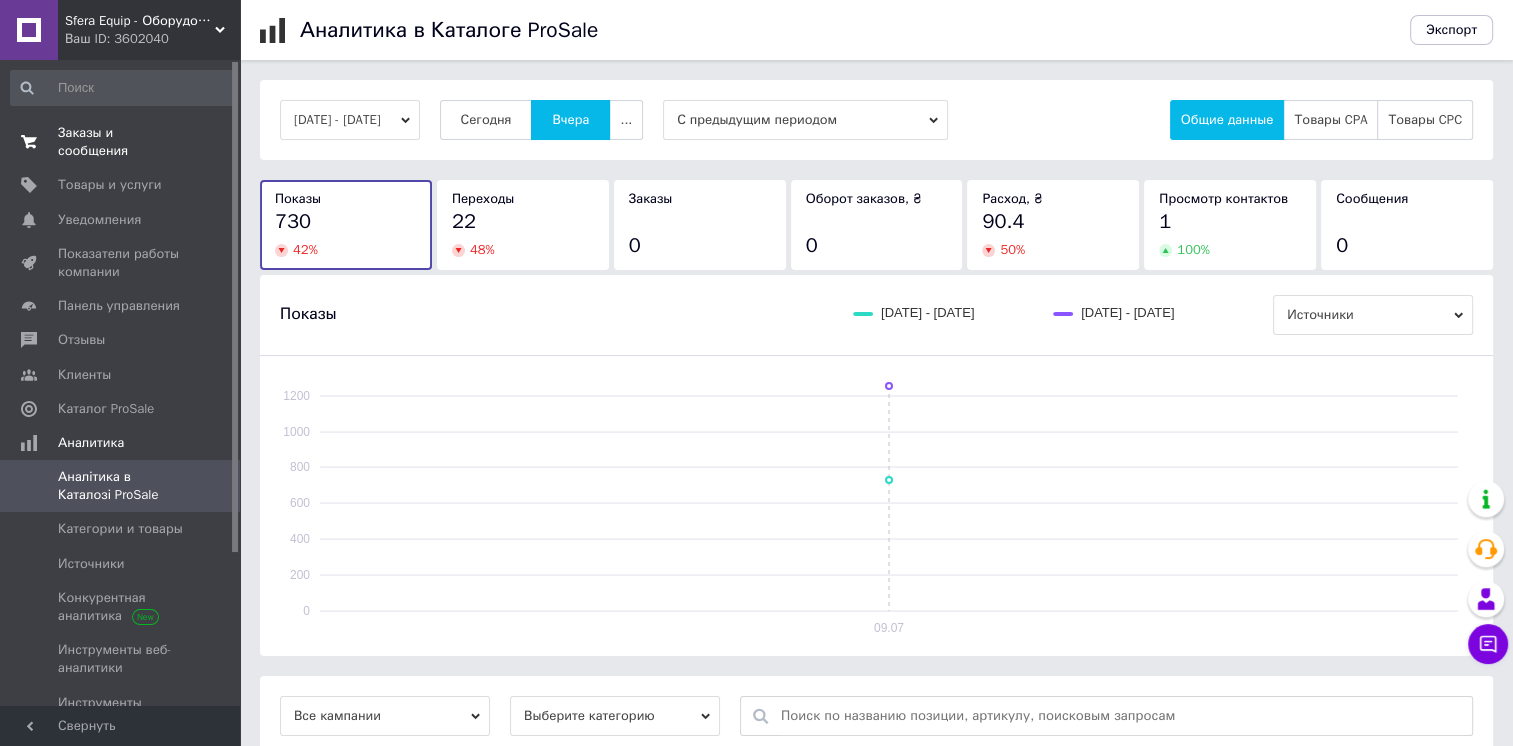 click on "Заказы и сообщения" at bounding box center (121, 142) 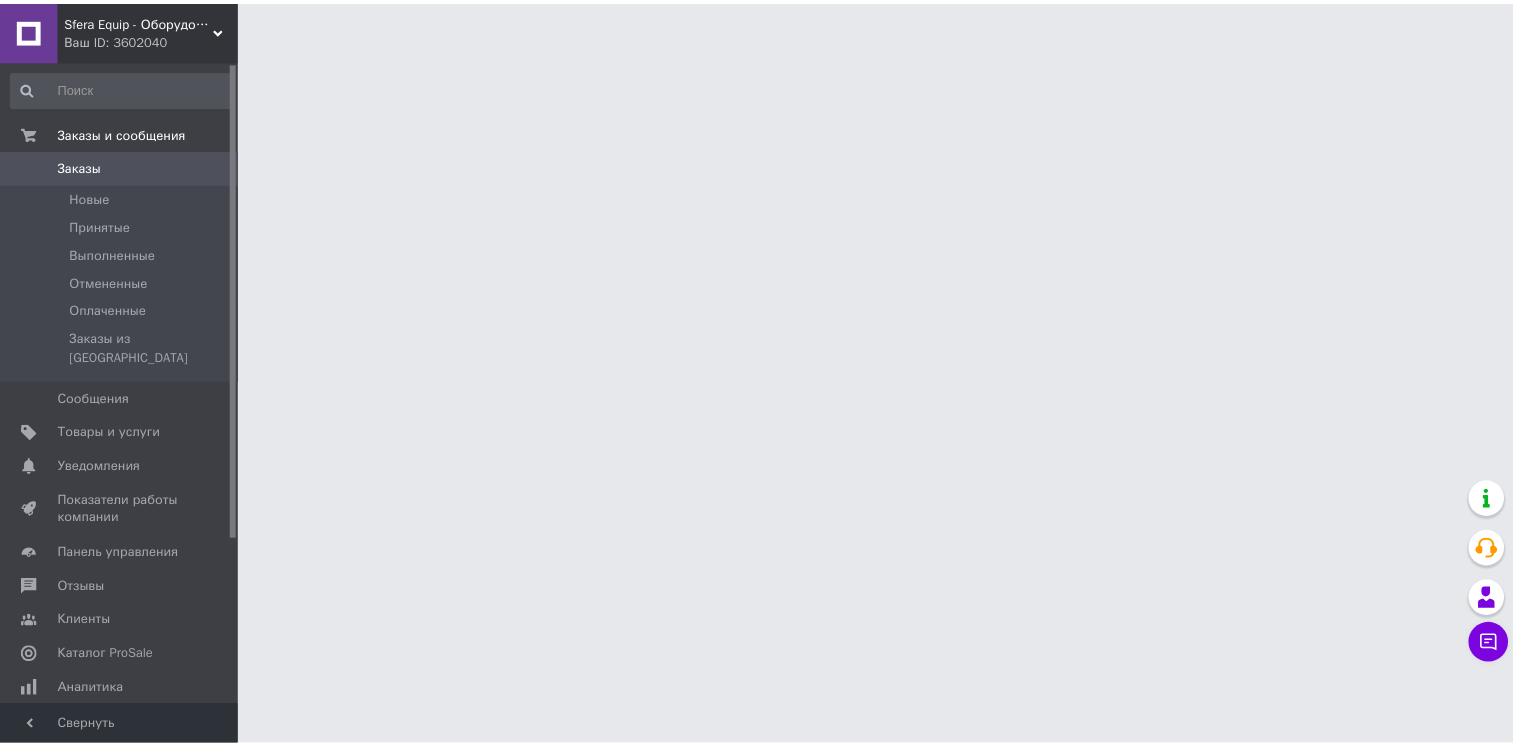 scroll, scrollTop: 0, scrollLeft: 0, axis: both 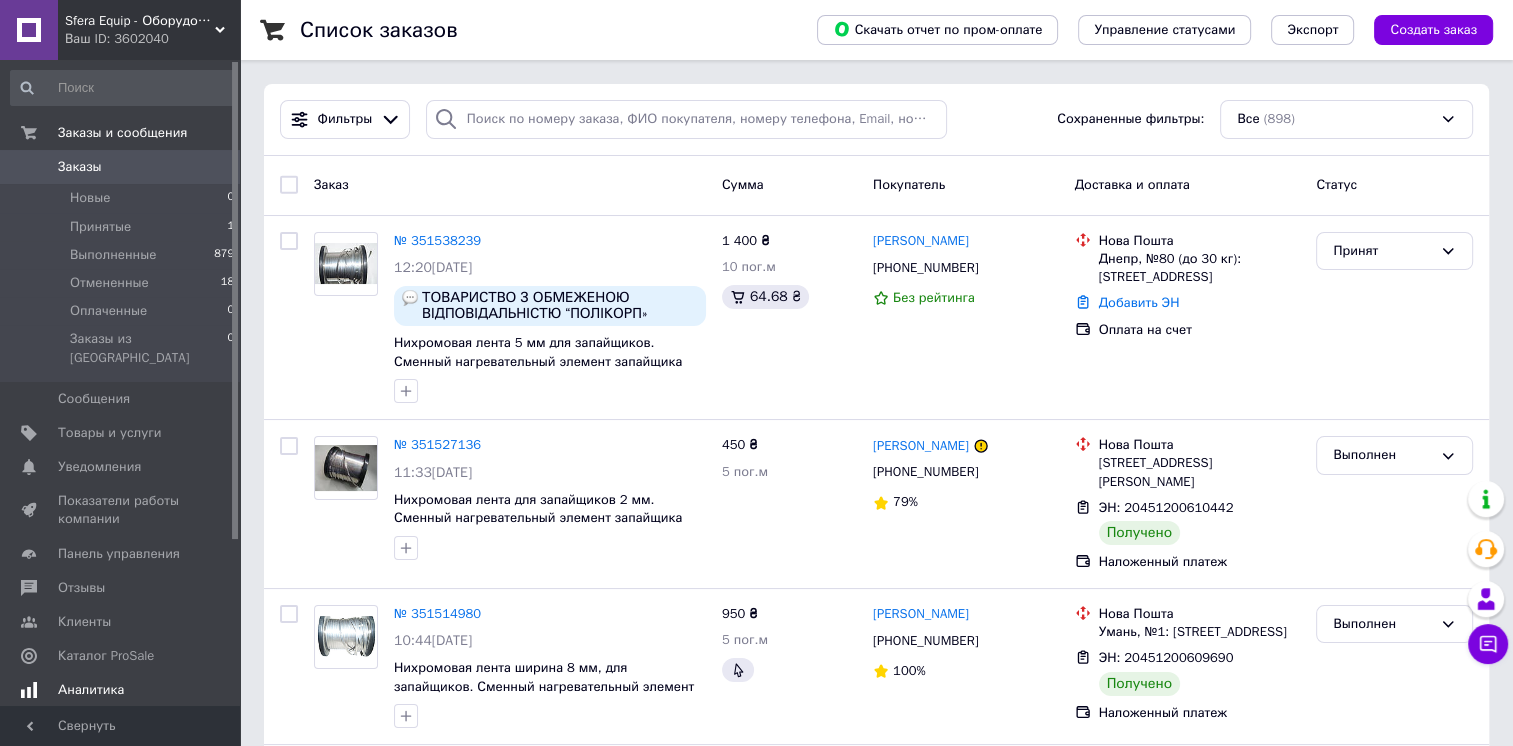 click on "Аналитика" at bounding box center [91, 690] 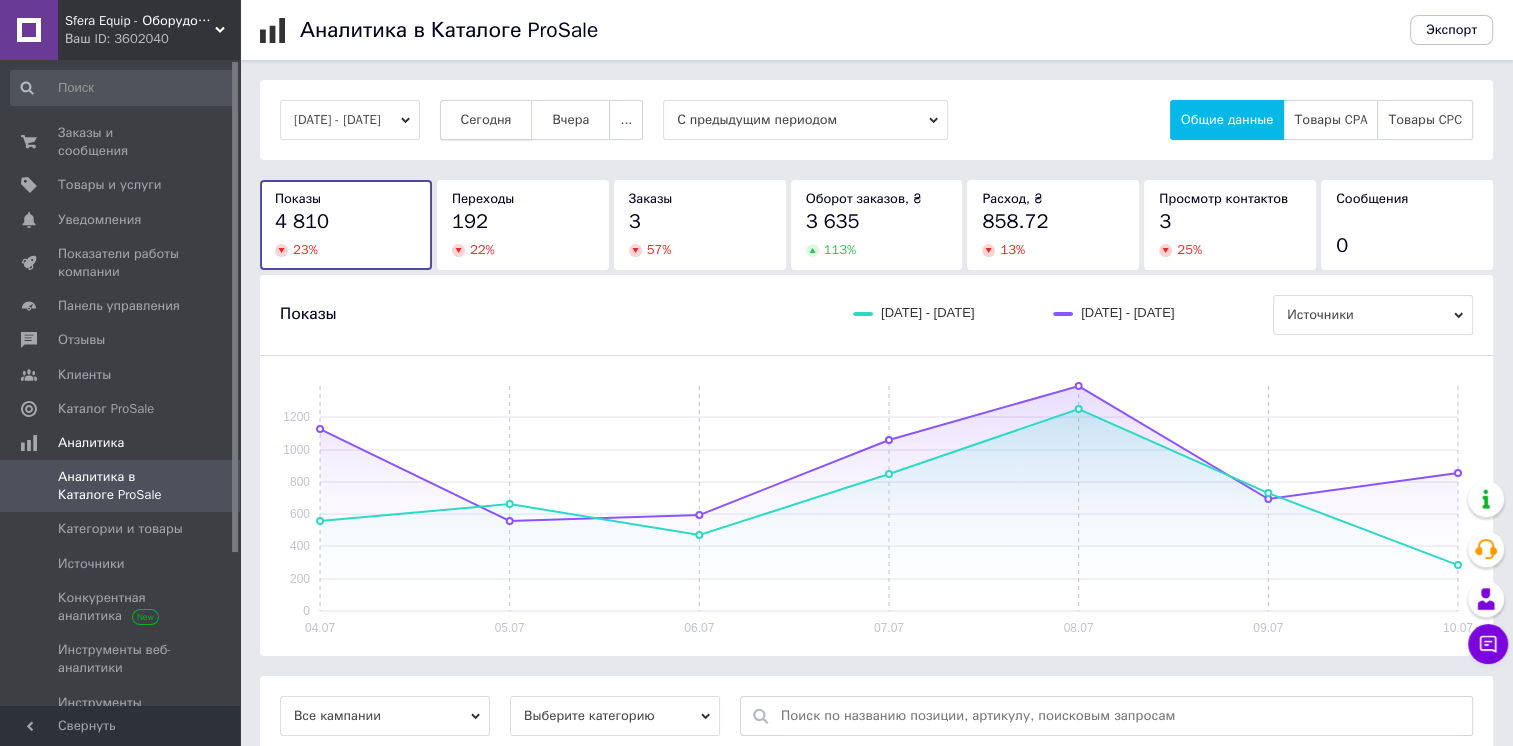 click on "Сегодня" at bounding box center [486, 120] 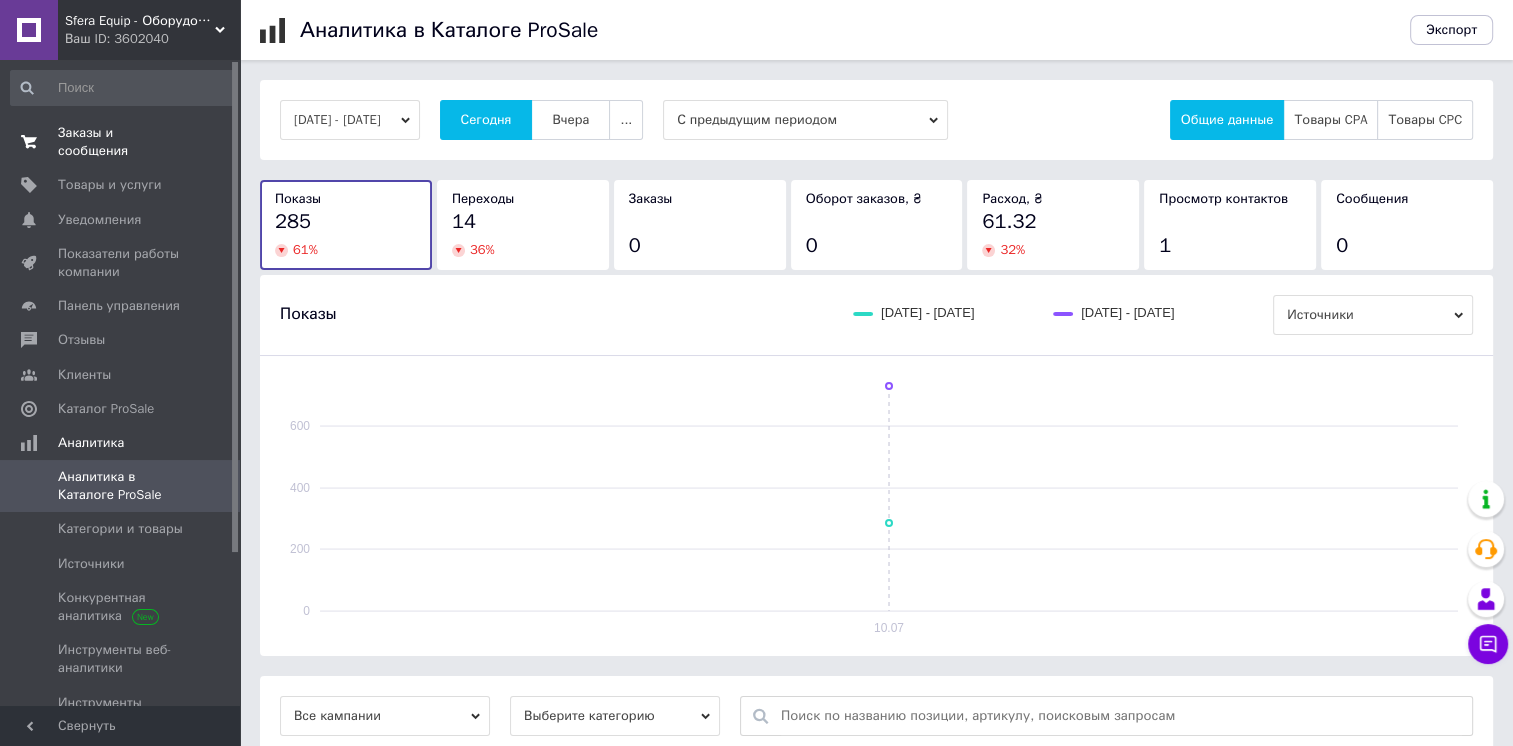 click on "Заказы и сообщения" at bounding box center [121, 142] 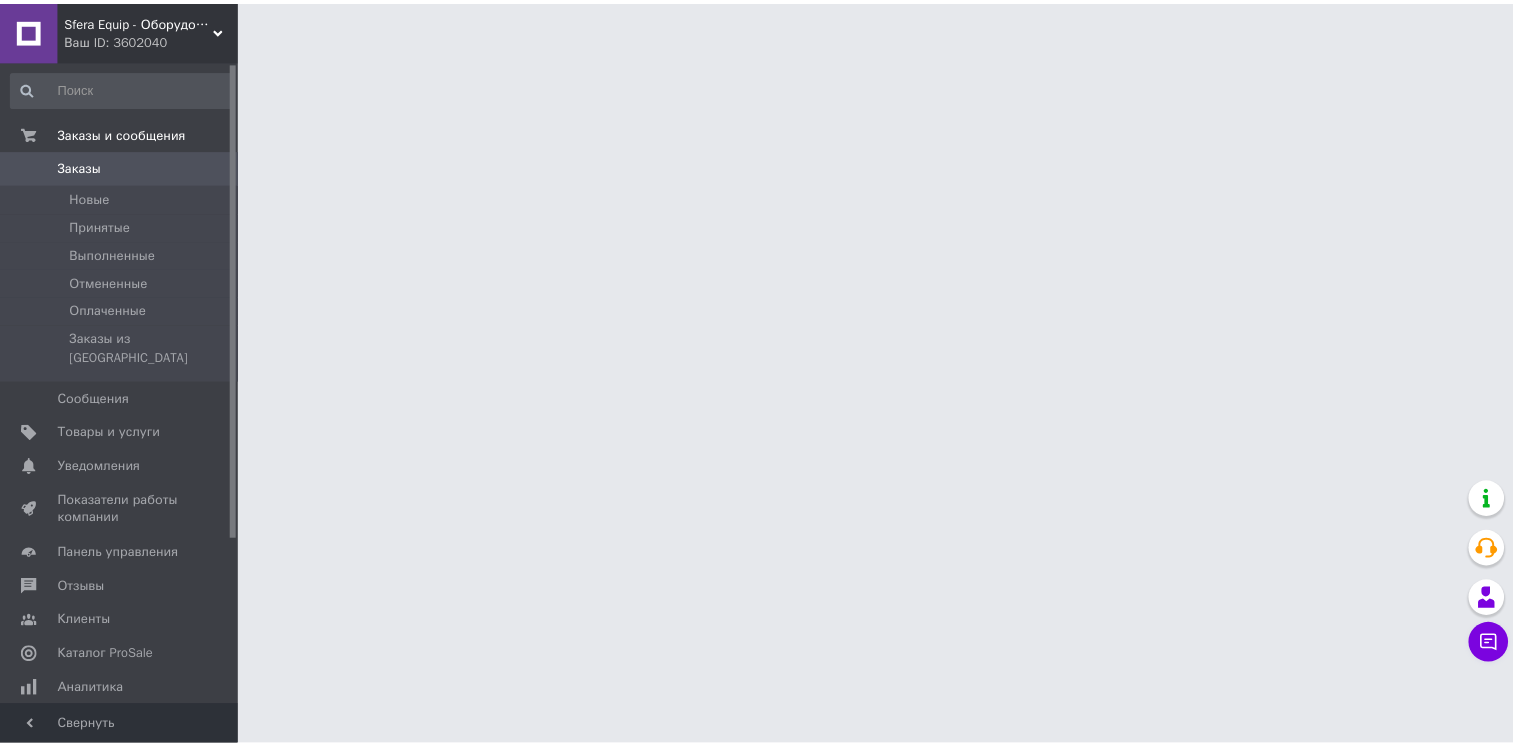 scroll, scrollTop: 0, scrollLeft: 0, axis: both 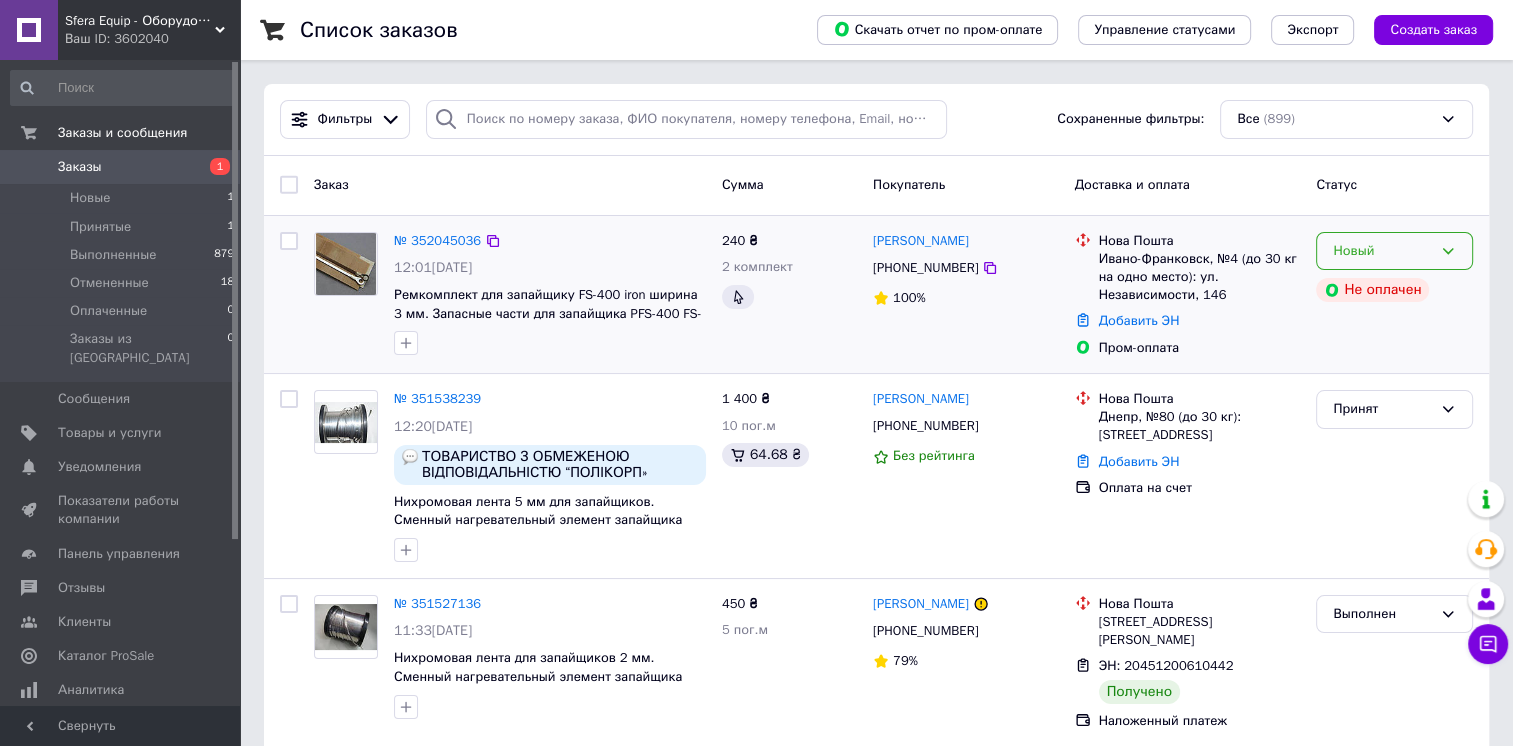 click on "Новый" at bounding box center (1382, 251) 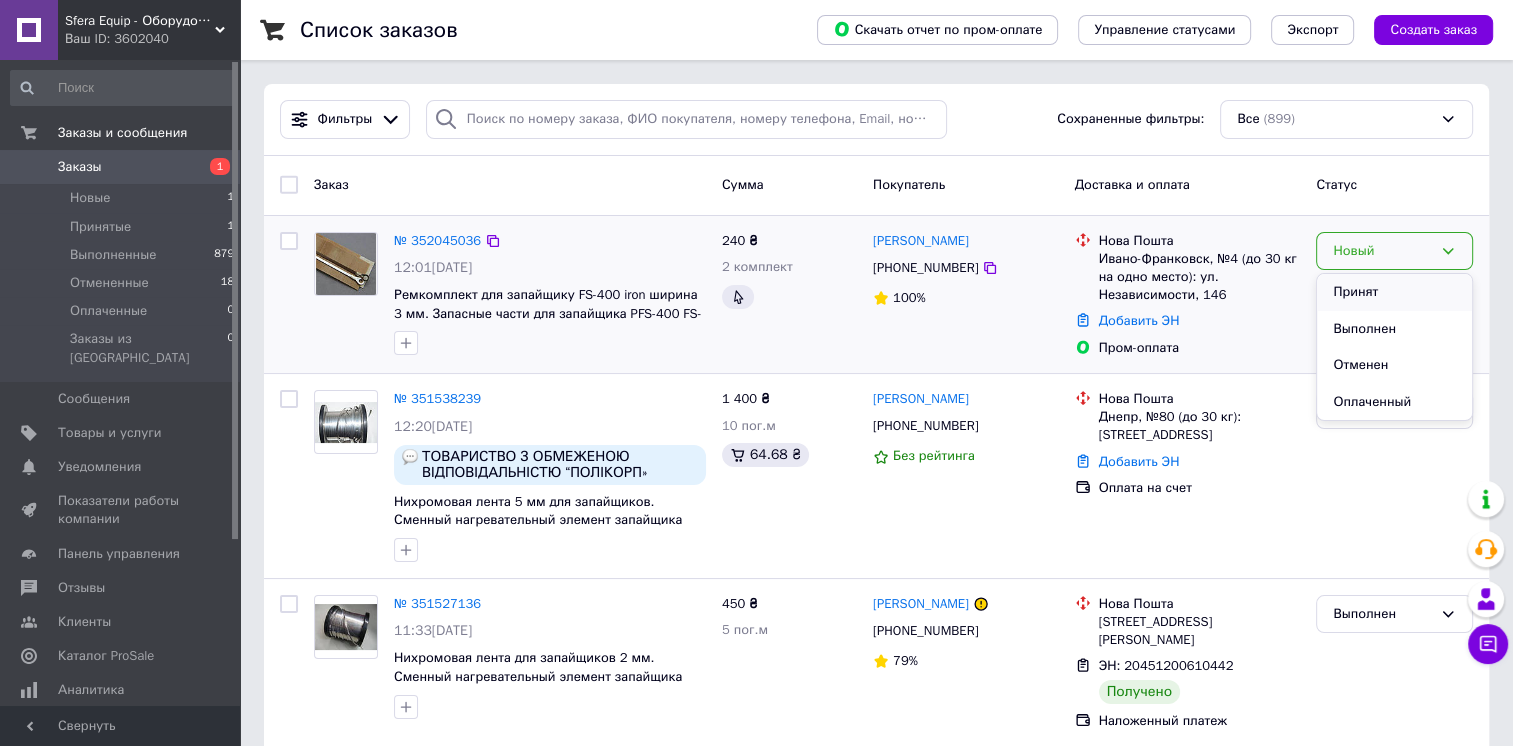click on "Принят" at bounding box center (1394, 292) 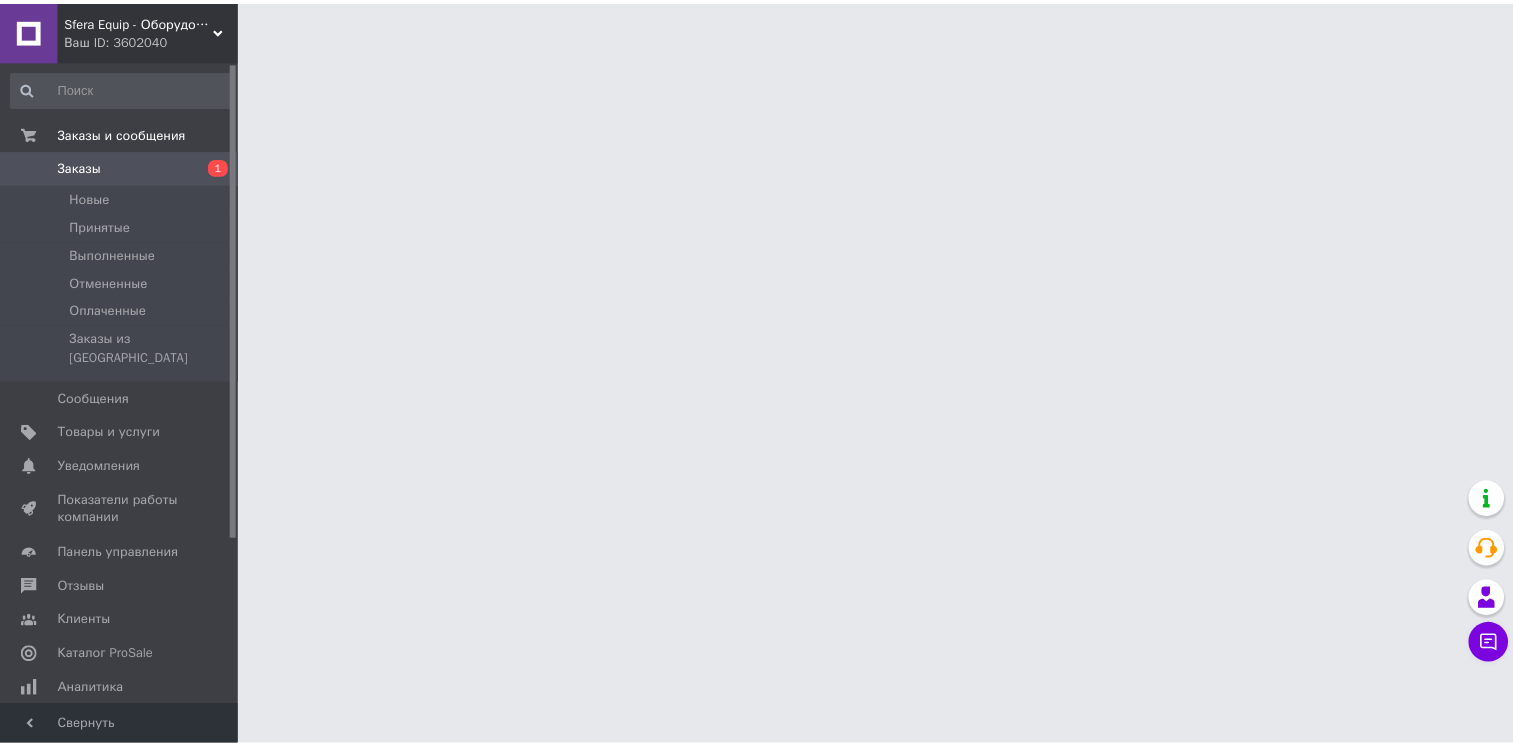 scroll, scrollTop: 0, scrollLeft: 0, axis: both 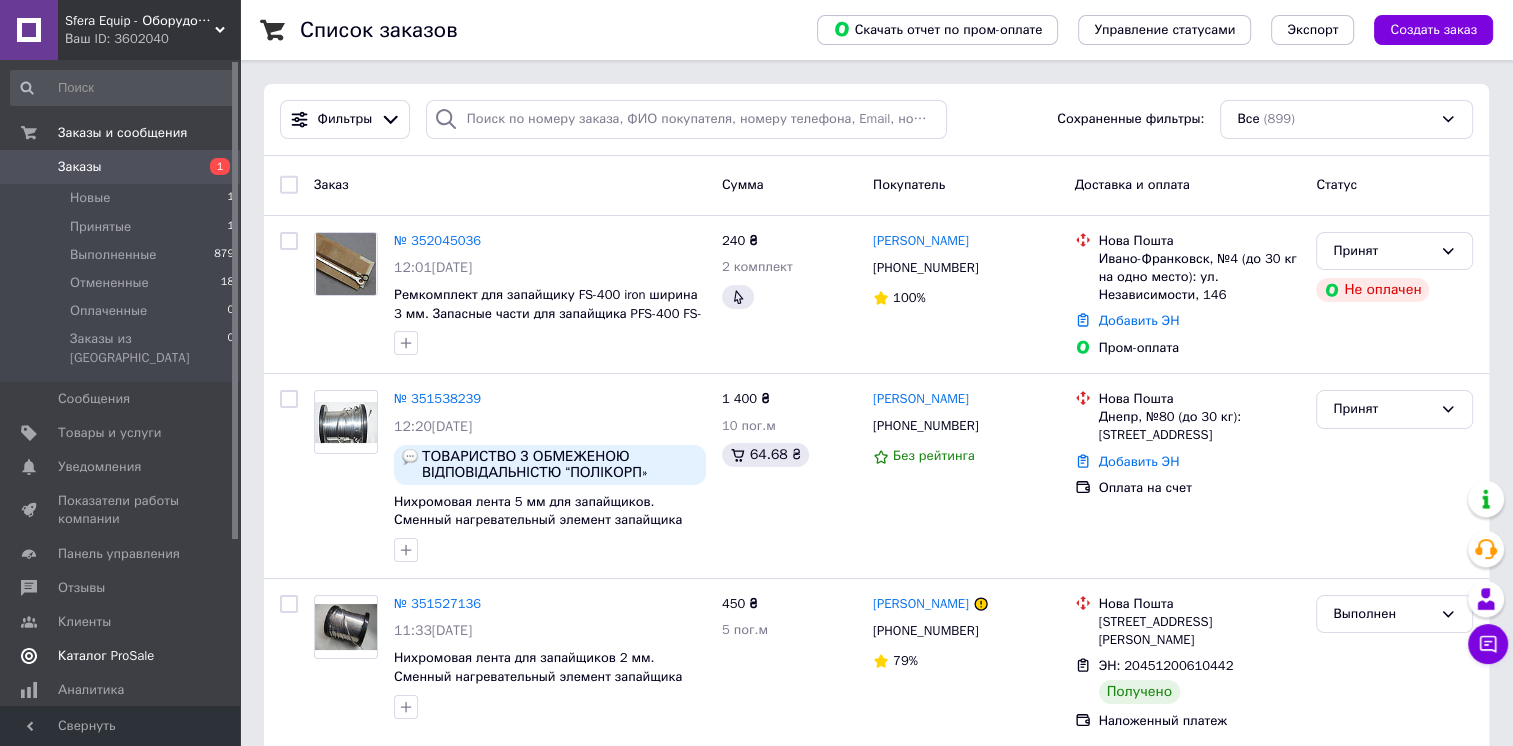 click on "Каталог ProSale" at bounding box center [106, 656] 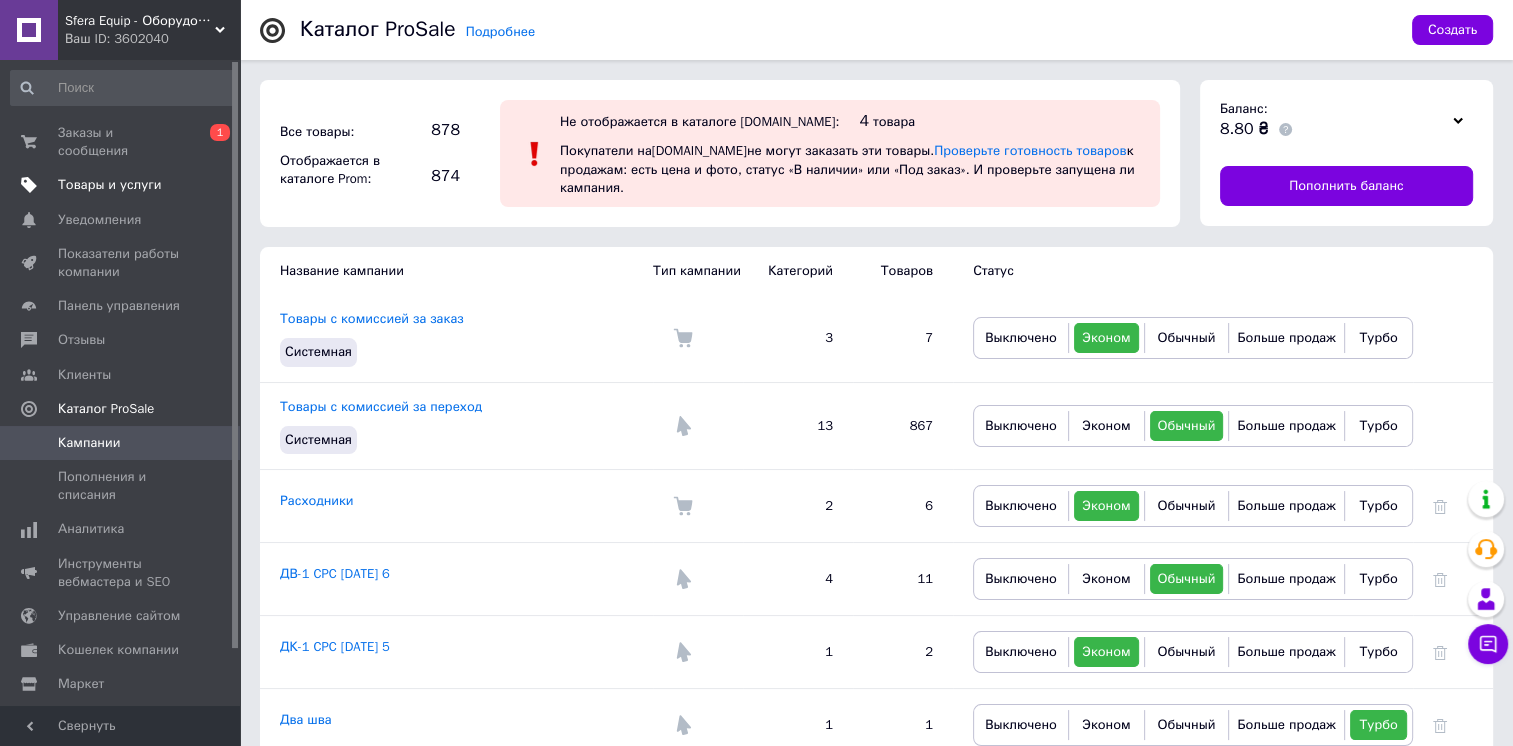 click on "Товары и услуги" at bounding box center (123, 185) 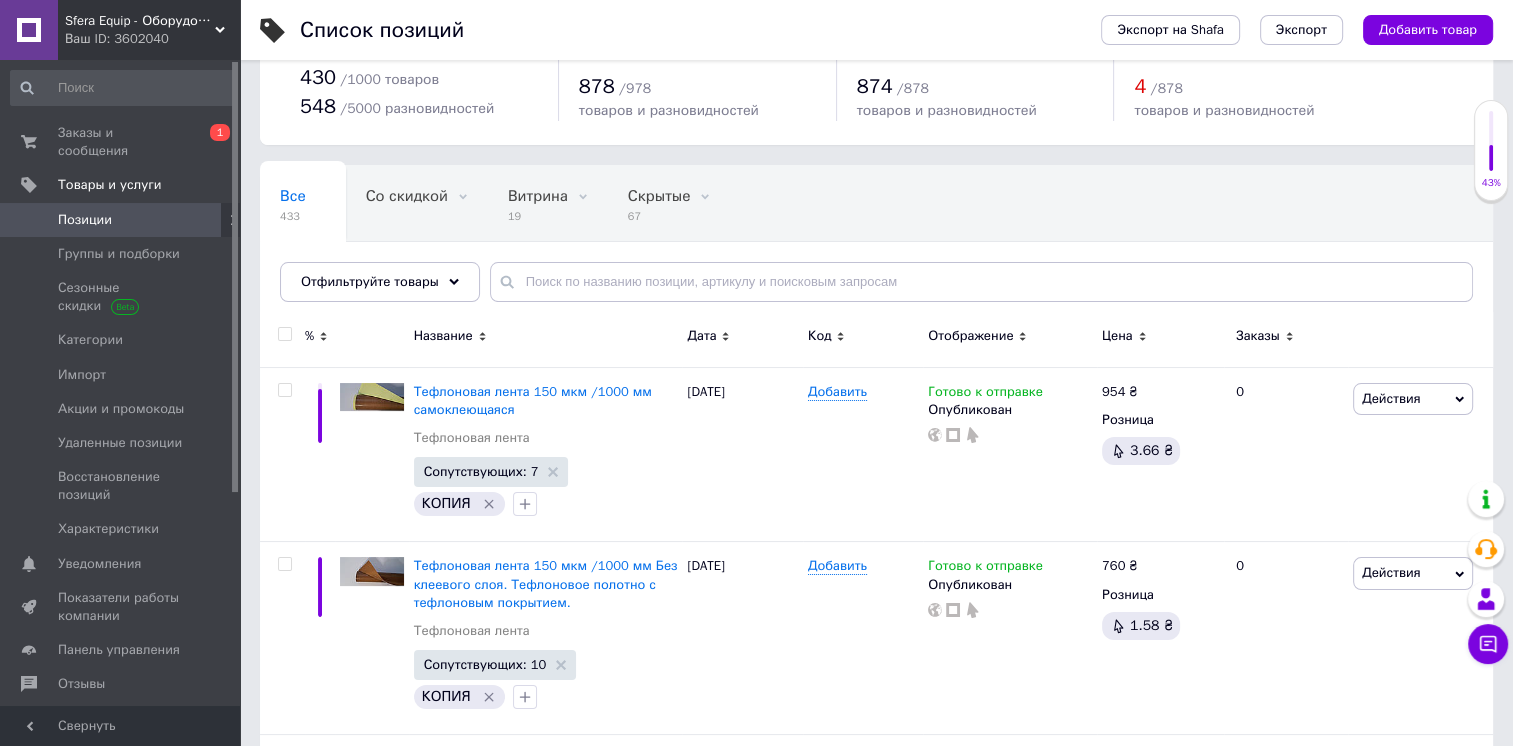 scroll, scrollTop: 100, scrollLeft: 0, axis: vertical 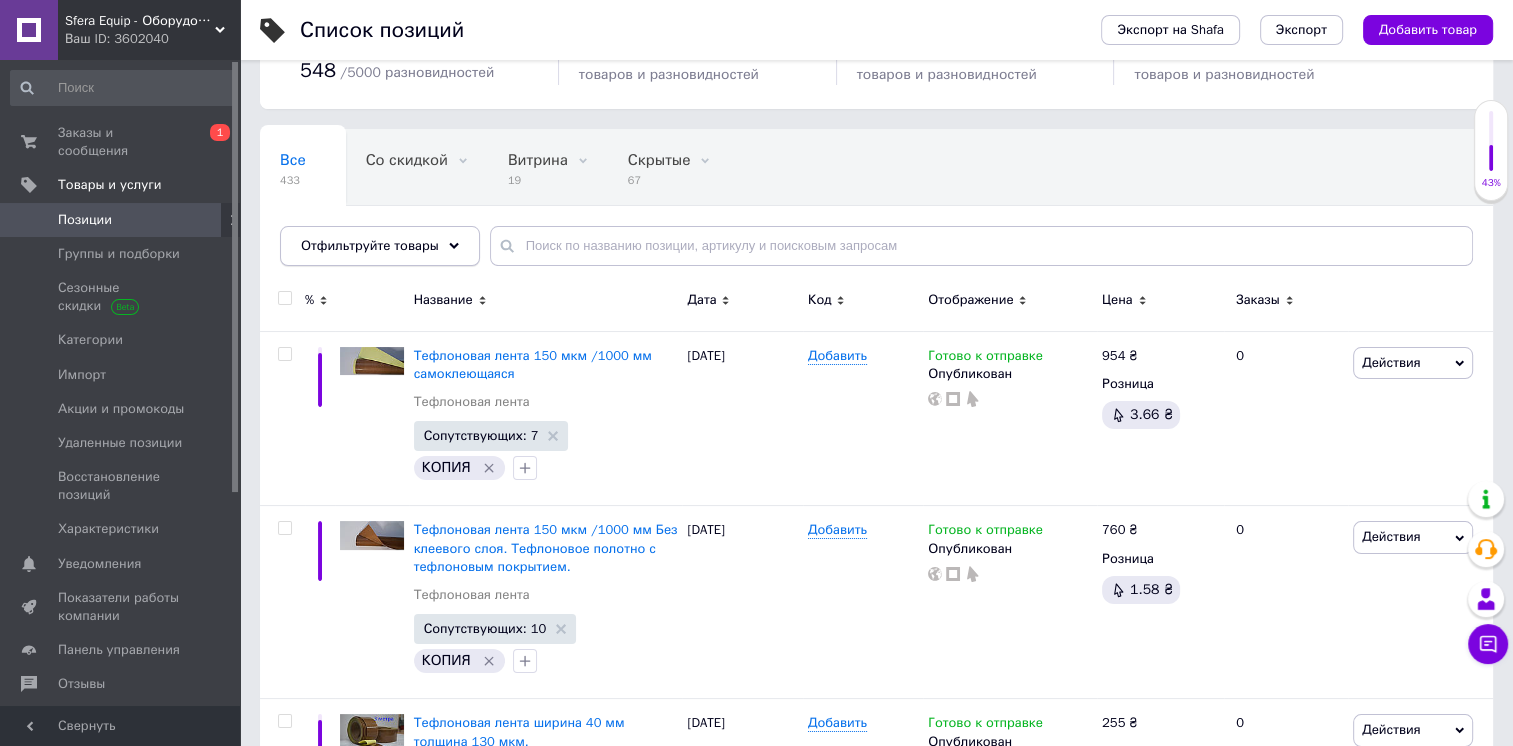 click on "Отфильтруйте товары" at bounding box center [380, 246] 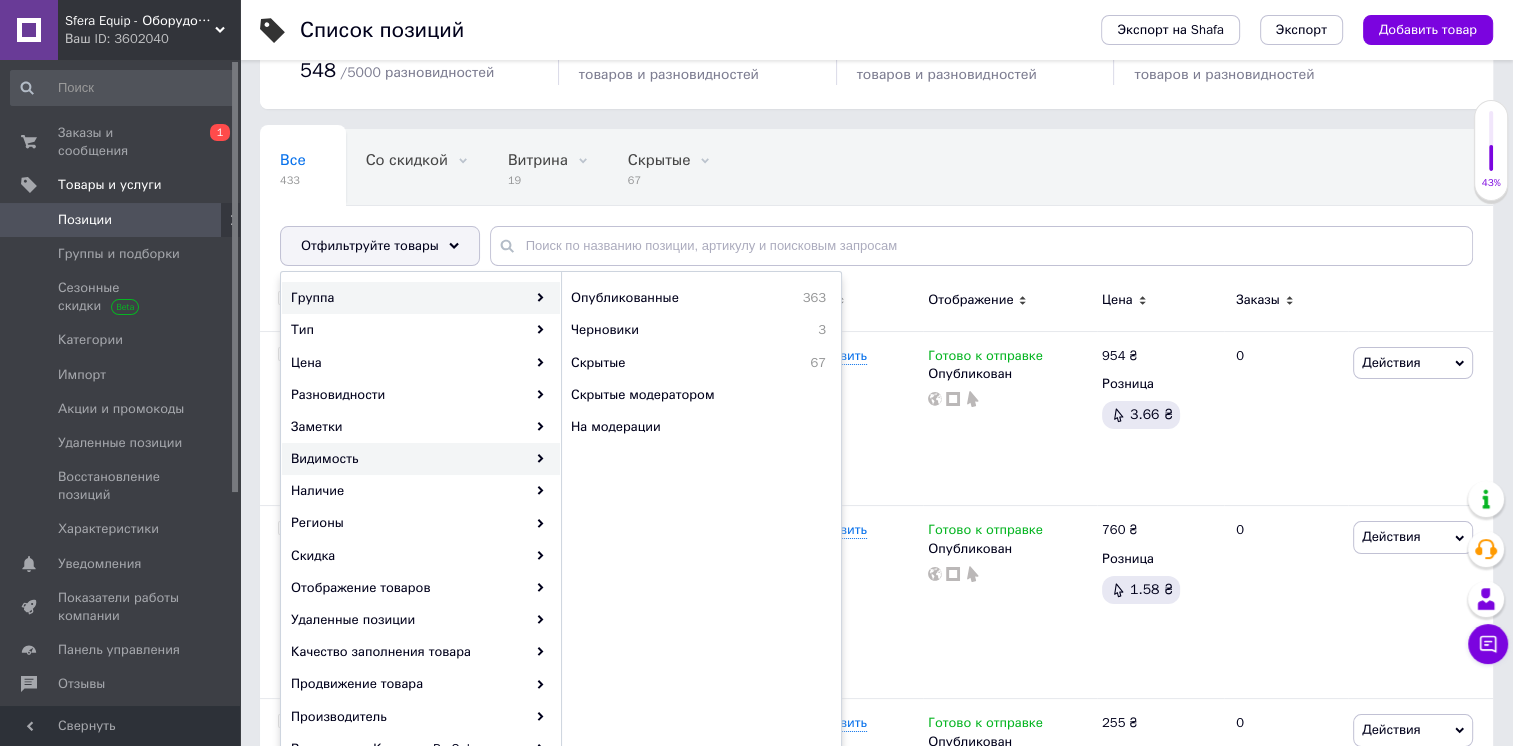click on "Группа" at bounding box center [421, 298] 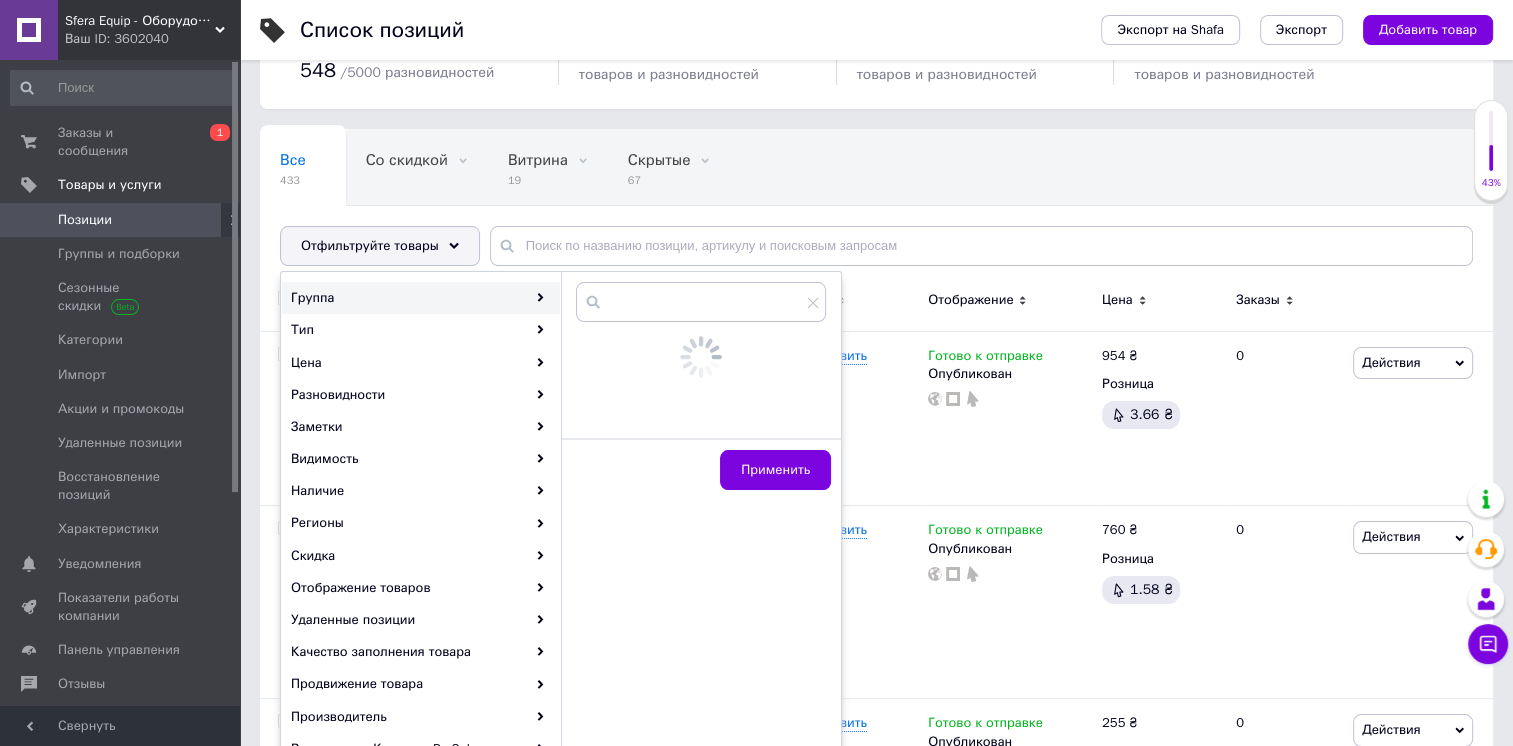 click on "Группа" at bounding box center [421, 298] 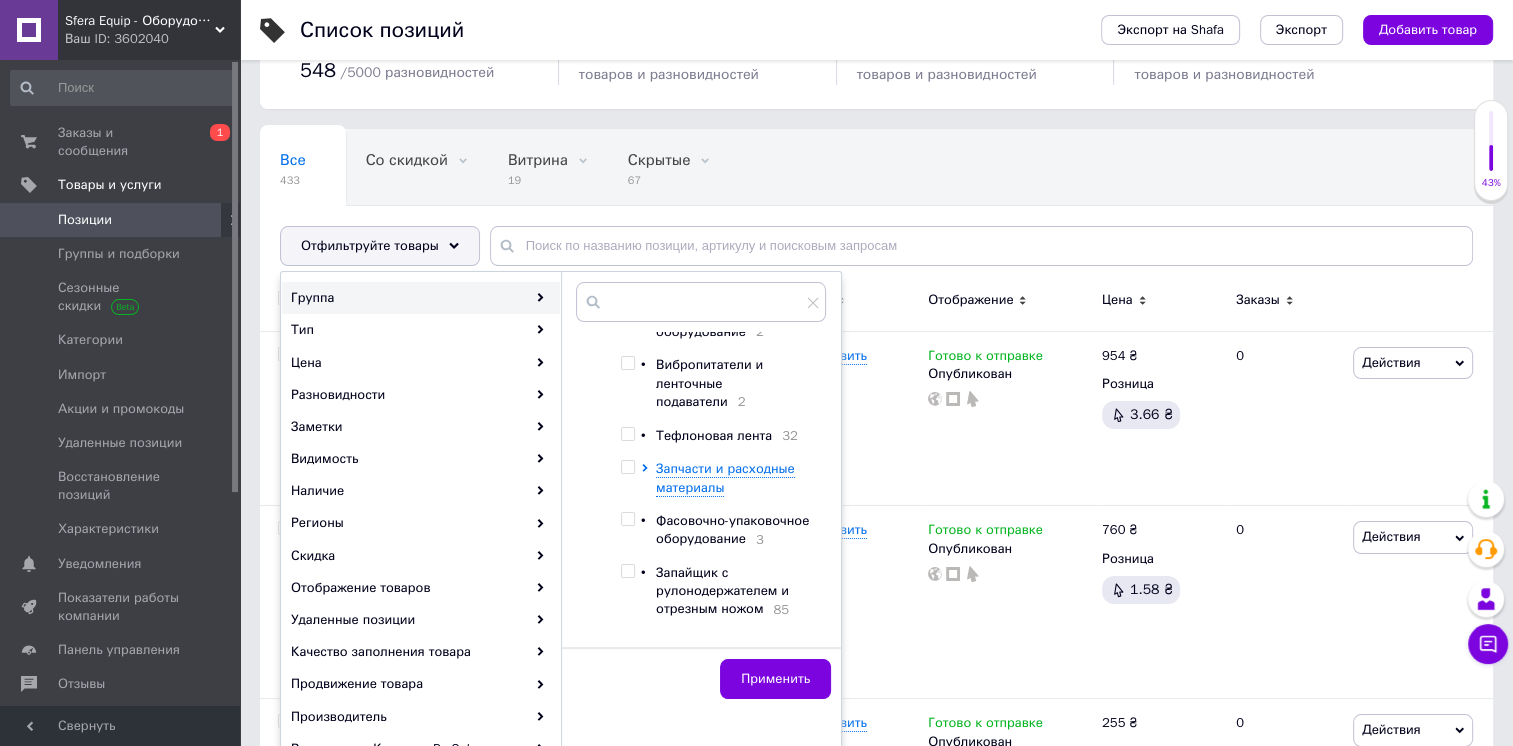 scroll, scrollTop: 200, scrollLeft: 0, axis: vertical 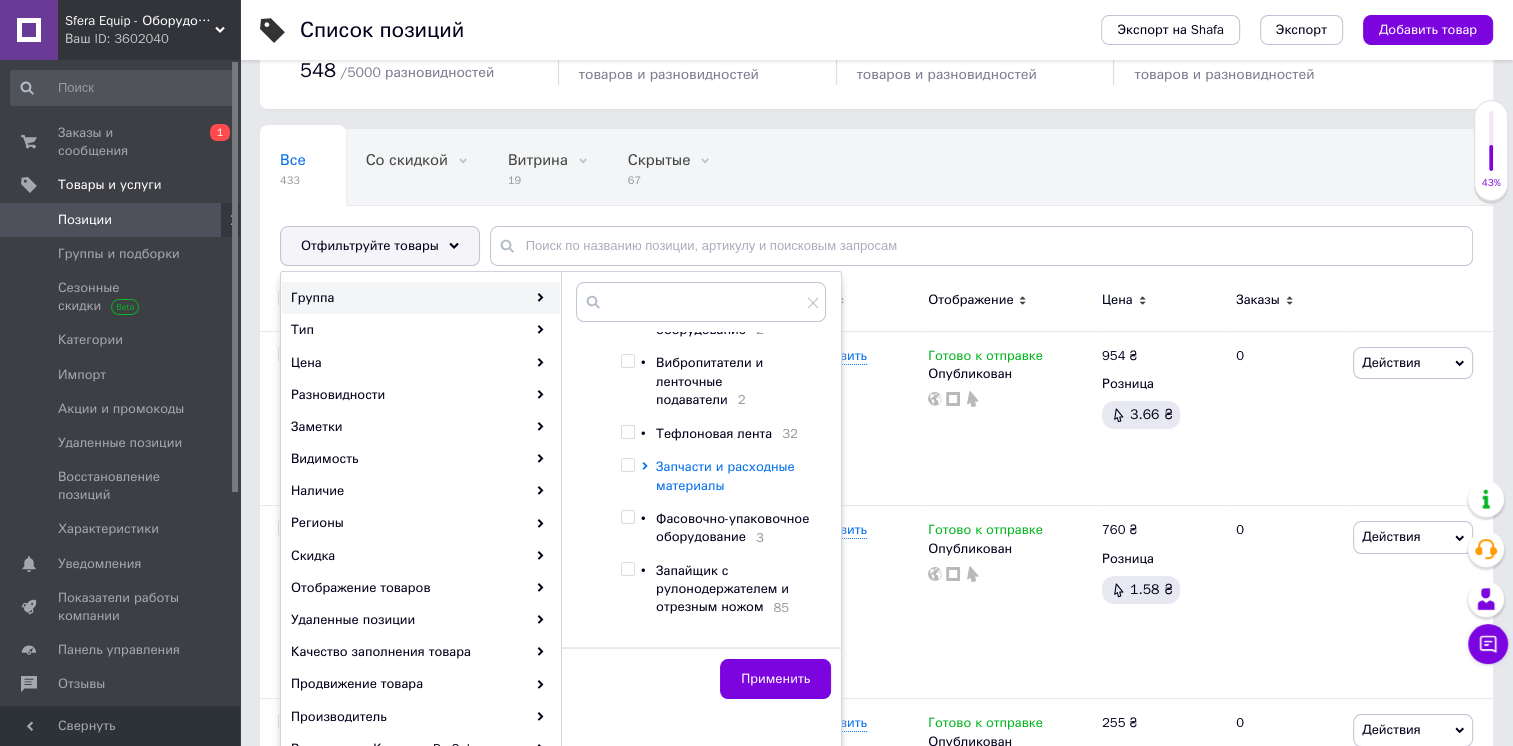 click on "Запчасти и расходные материалы" at bounding box center (725, 475) 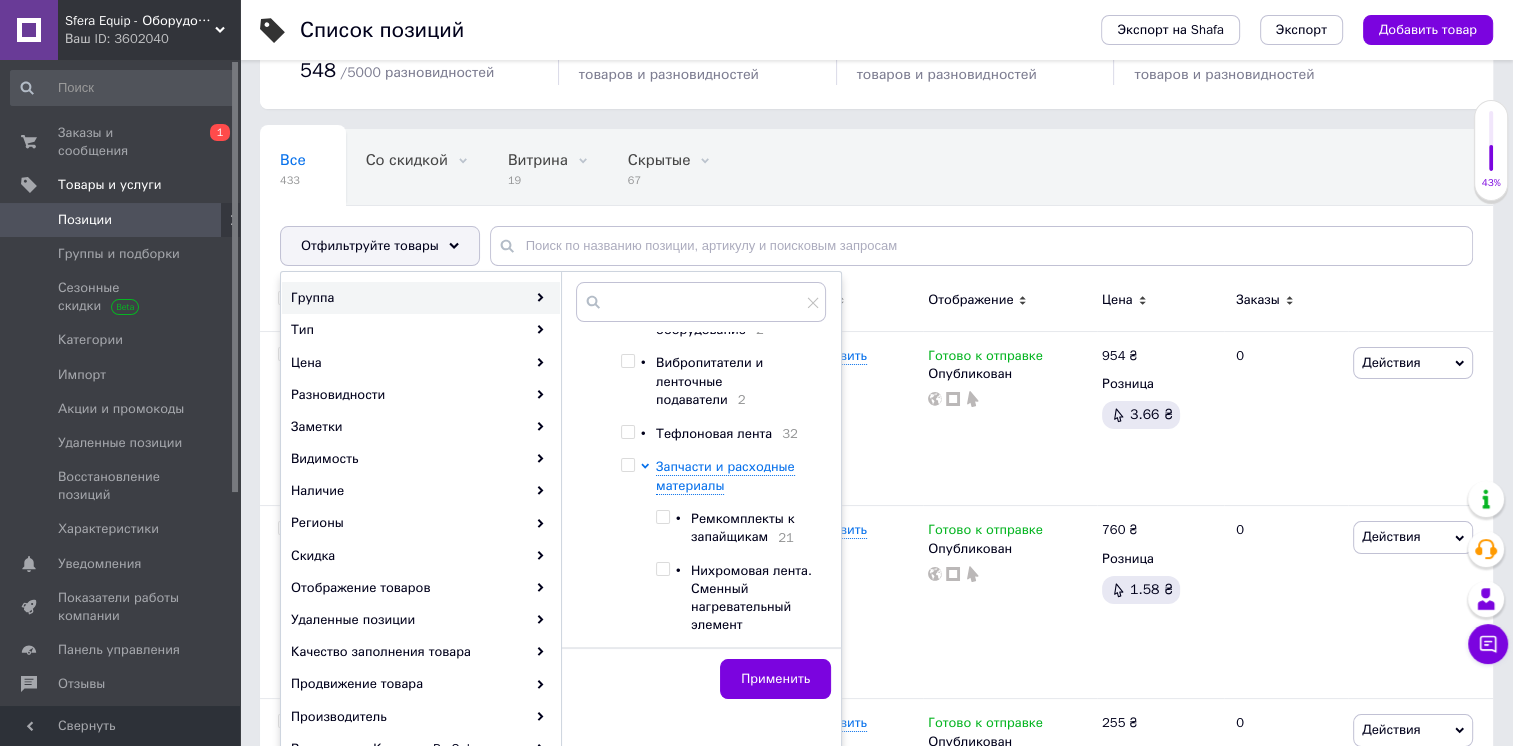 click at bounding box center (662, 517) 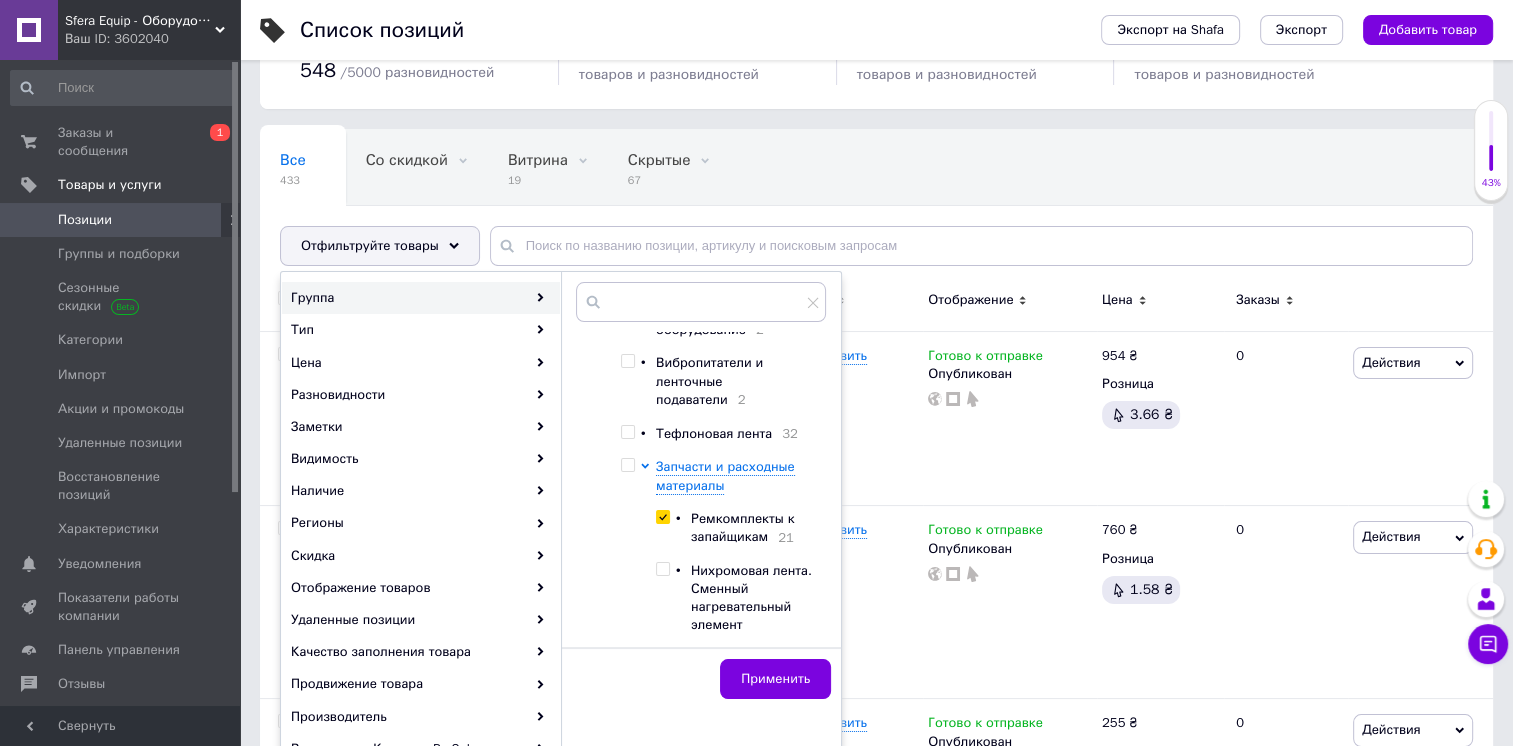 checkbox on "true" 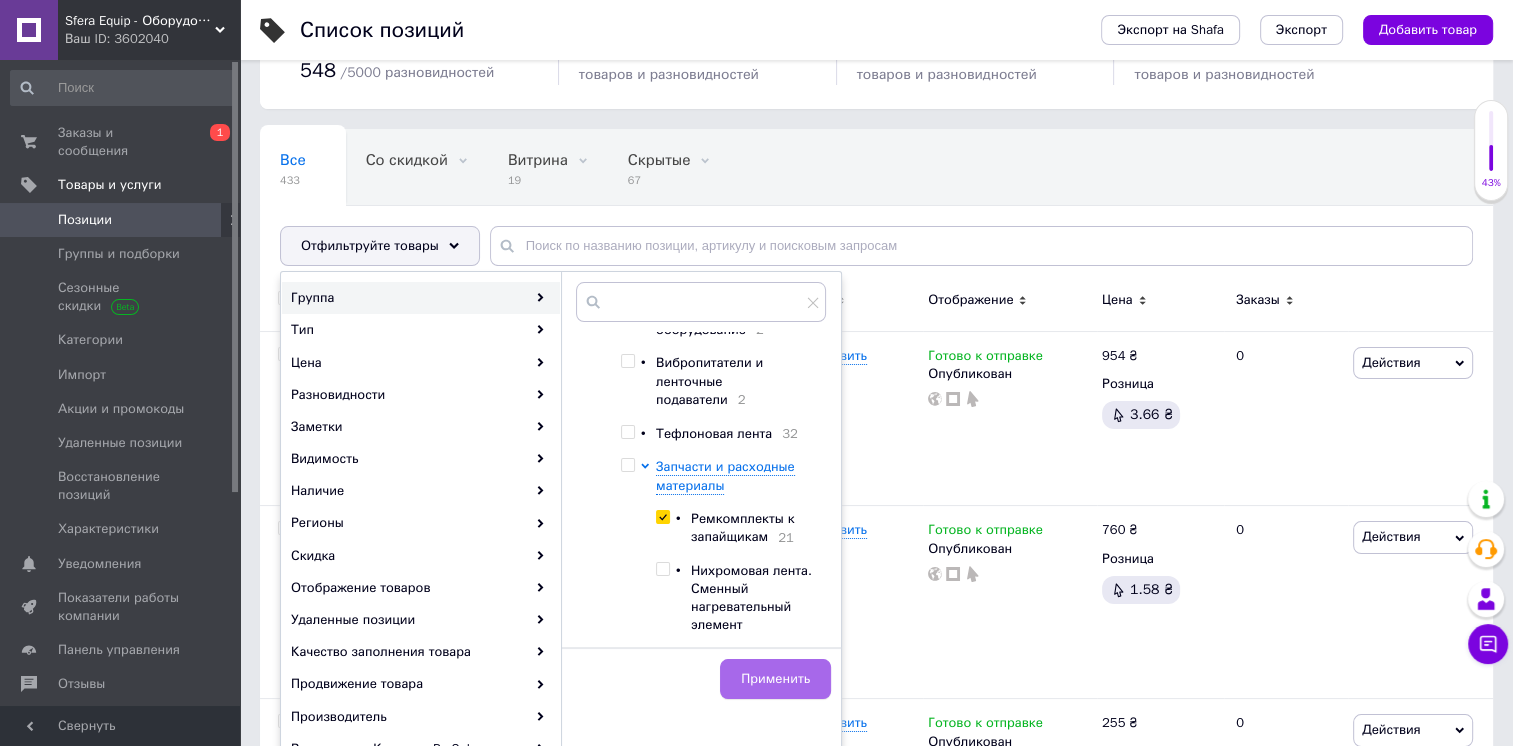 click on "Применить" at bounding box center [775, 679] 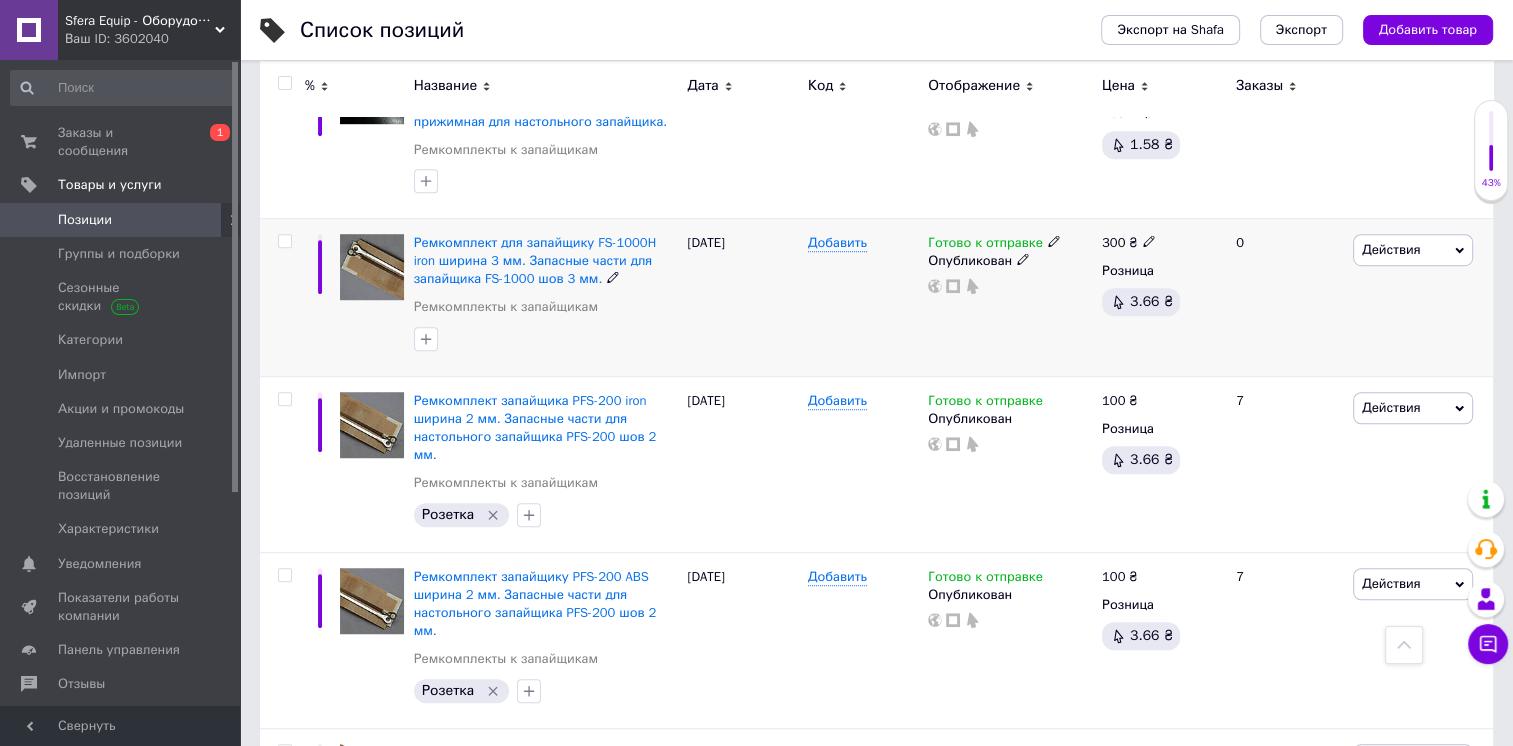 scroll, scrollTop: 1400, scrollLeft: 0, axis: vertical 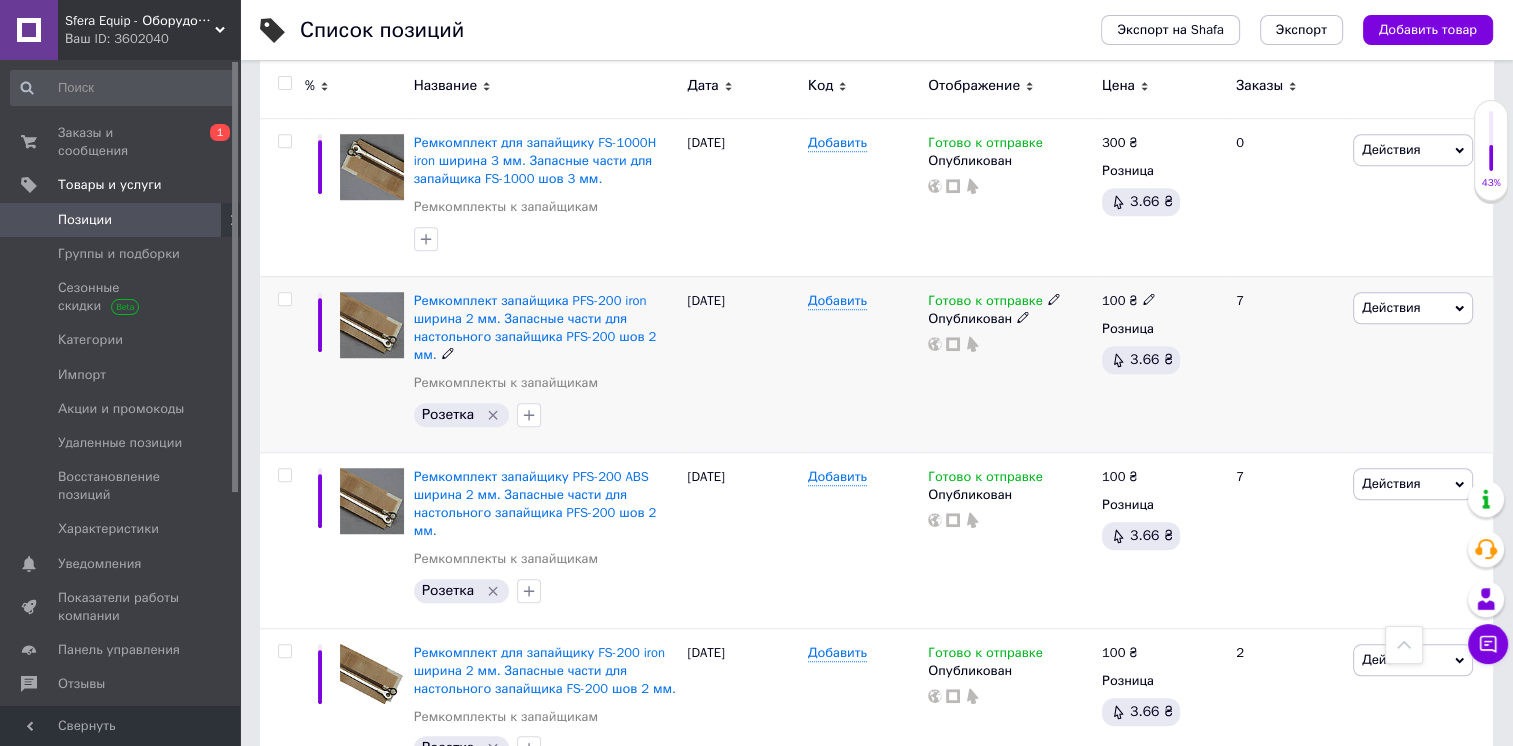 click on "Действия" at bounding box center [1391, 307] 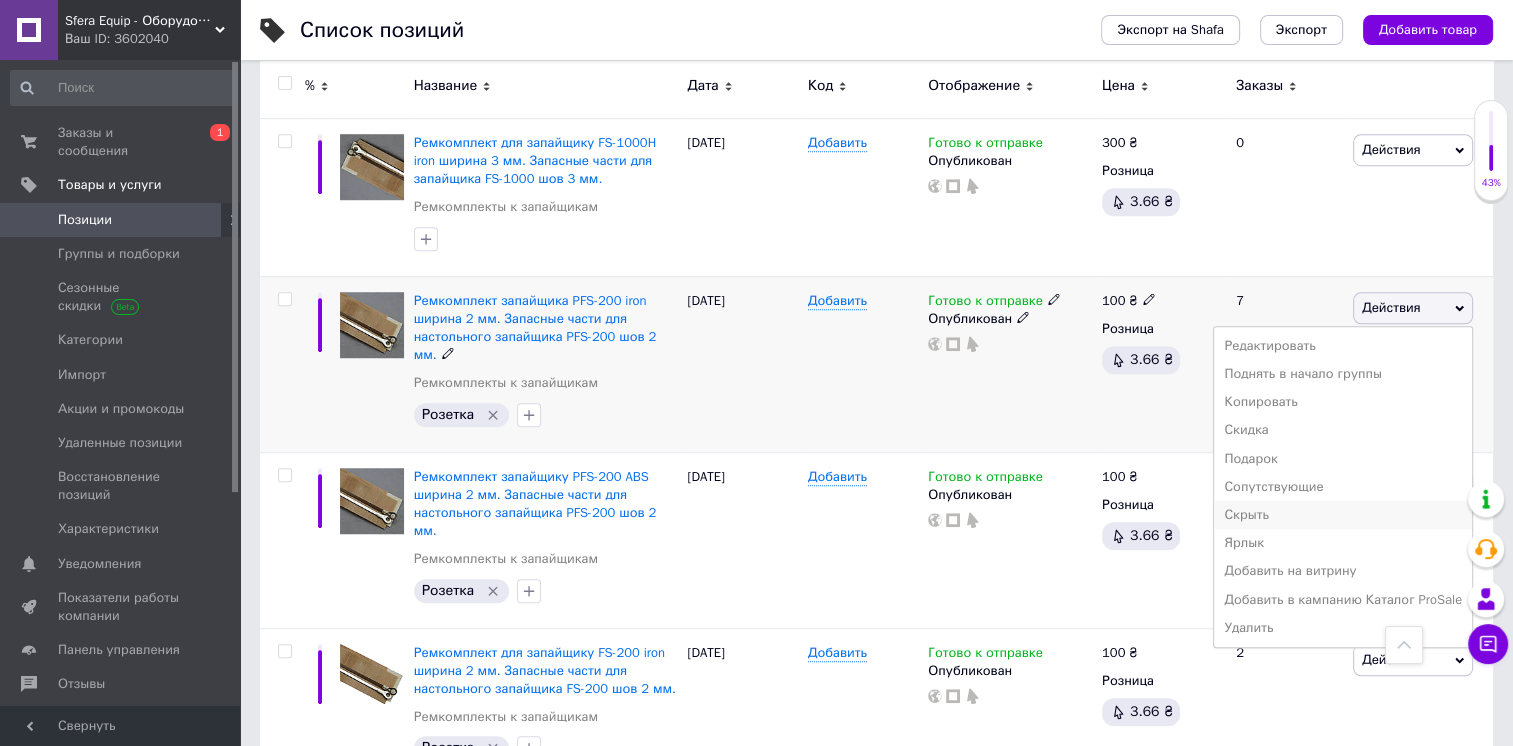 click on "Скрыть" at bounding box center [1343, 515] 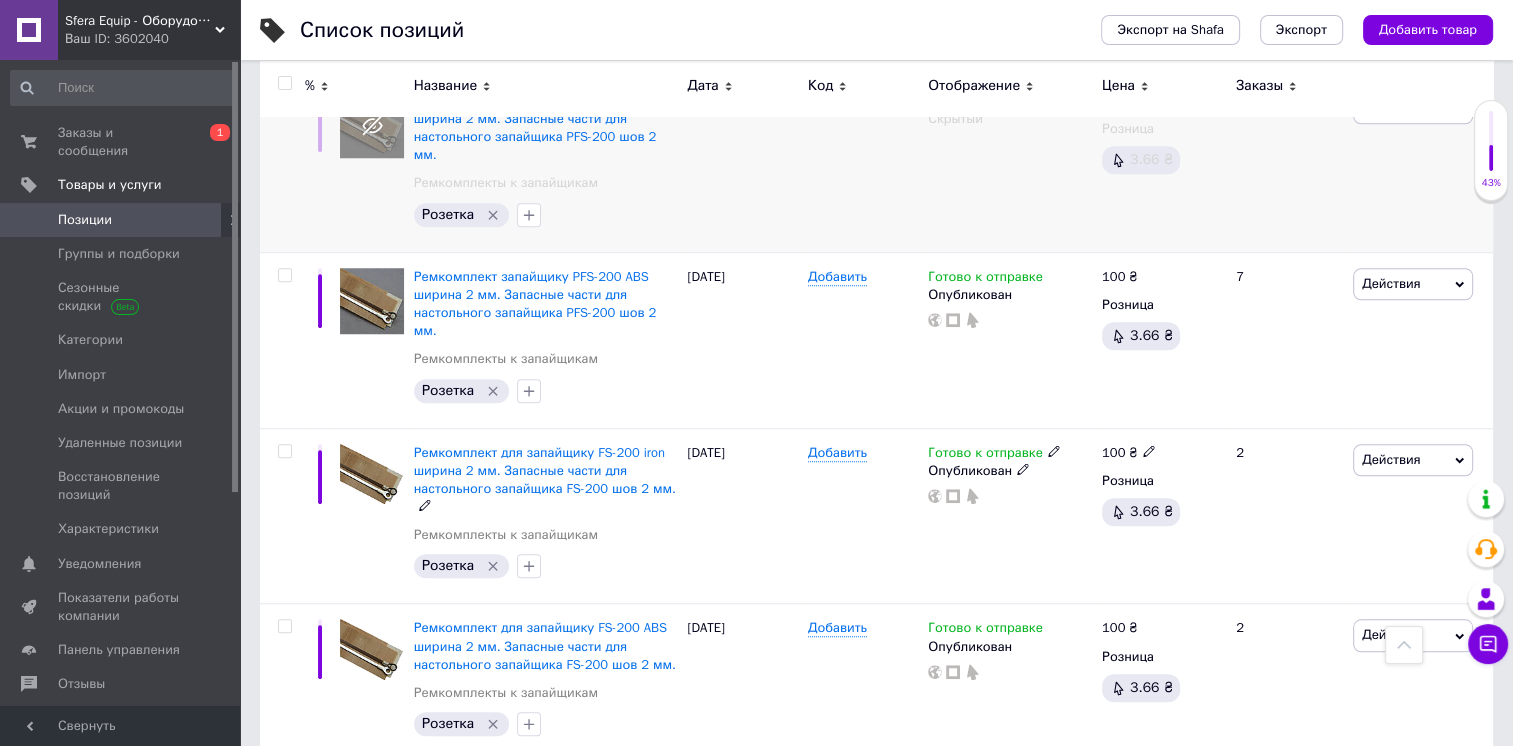scroll, scrollTop: 1700, scrollLeft: 0, axis: vertical 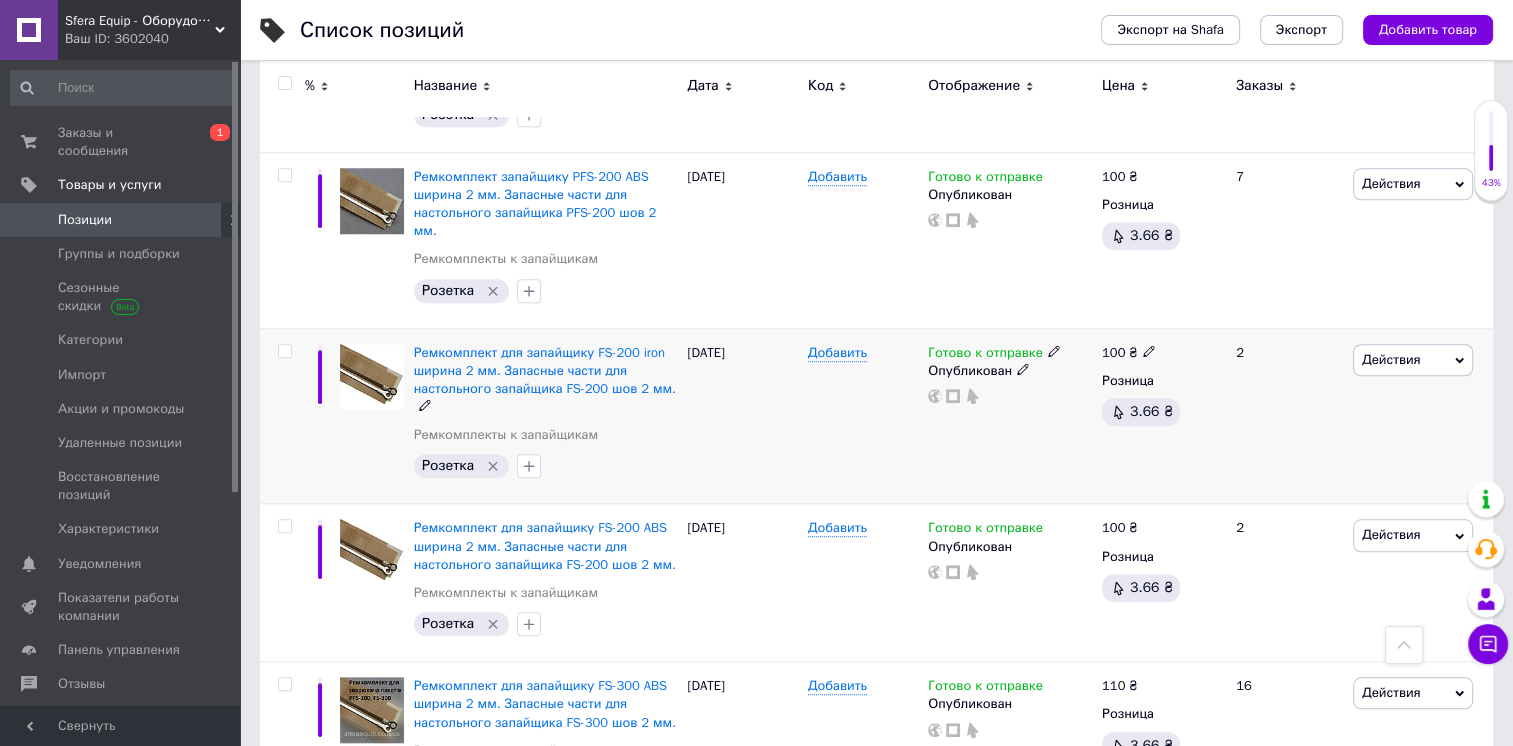 click on "Действия" at bounding box center (1391, 359) 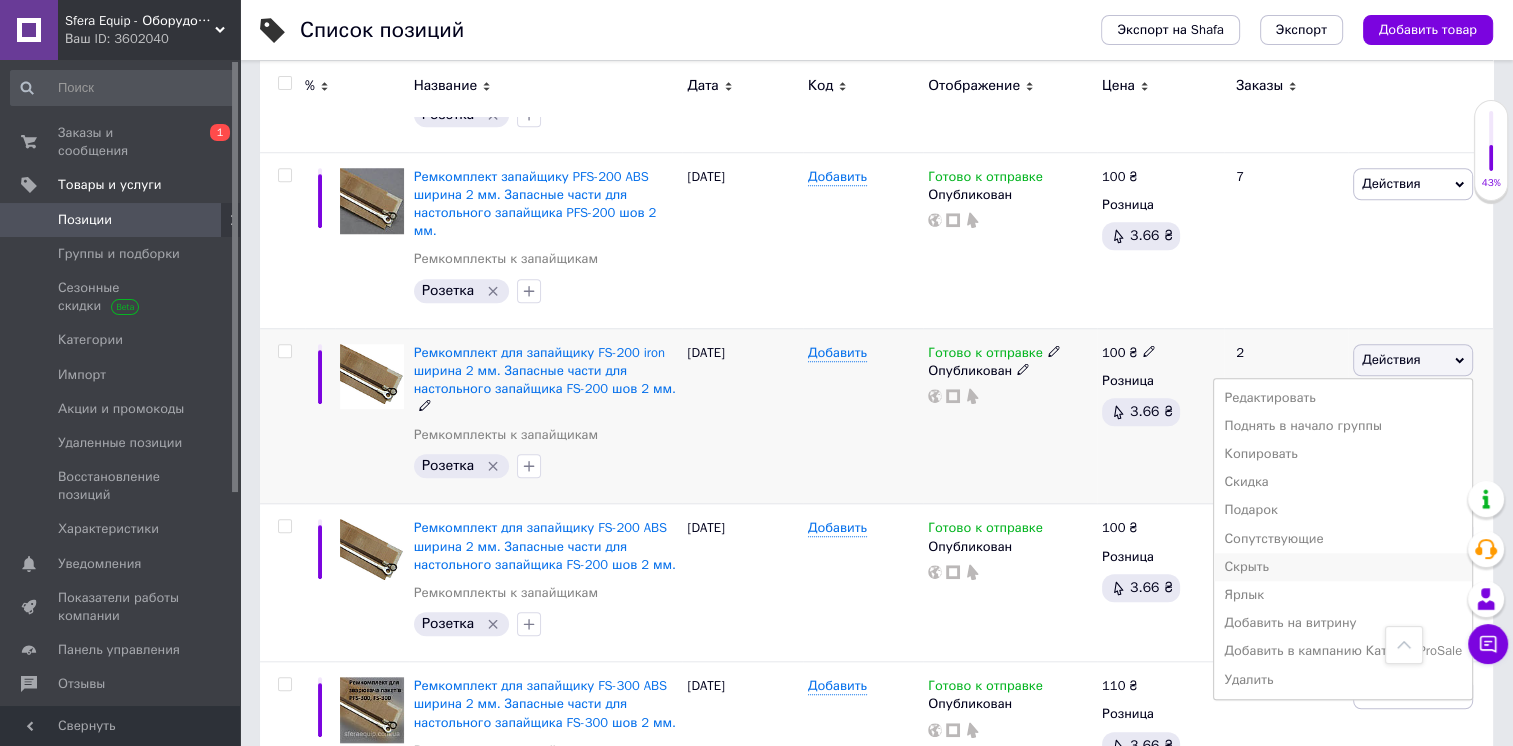 click on "Скрыть" at bounding box center [1343, 567] 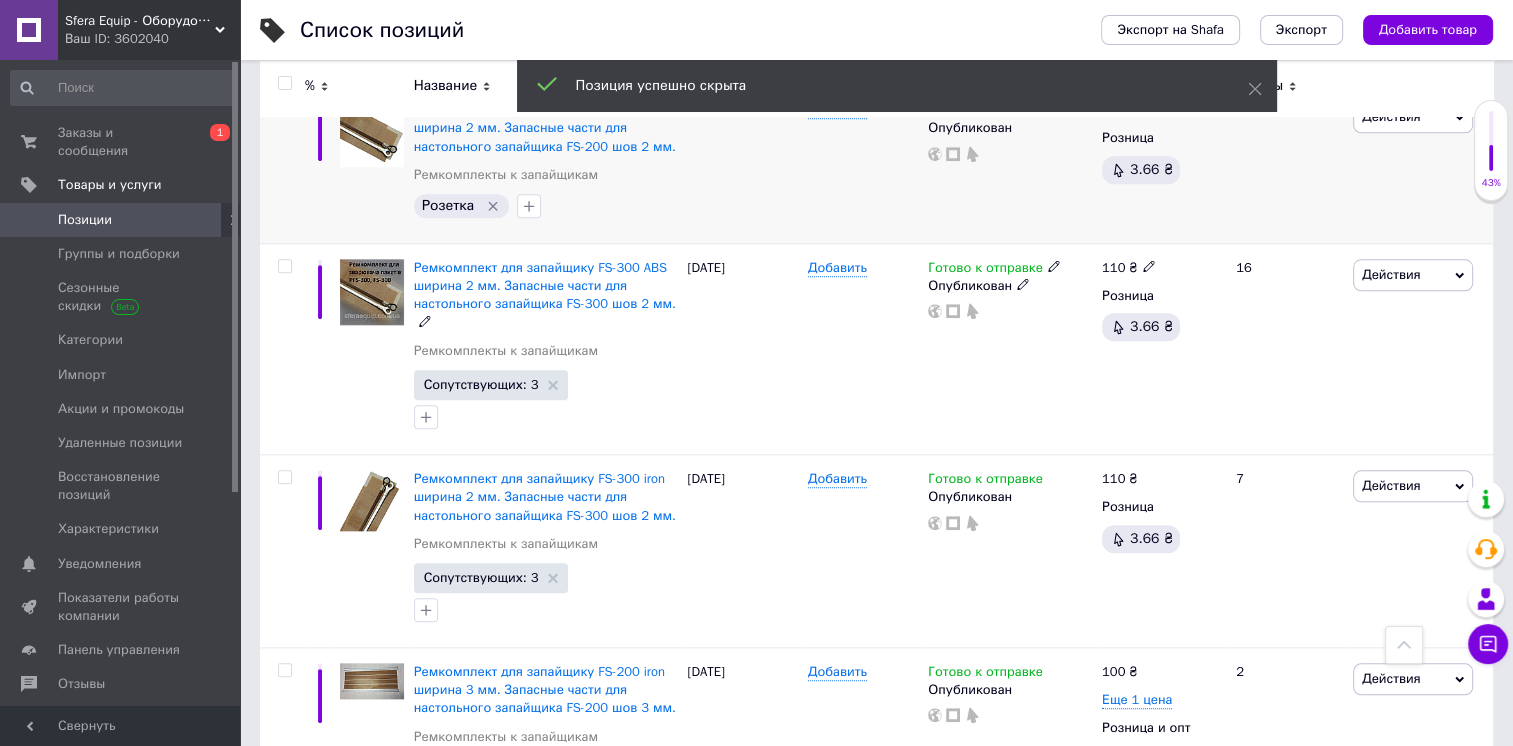 scroll, scrollTop: 2200, scrollLeft: 0, axis: vertical 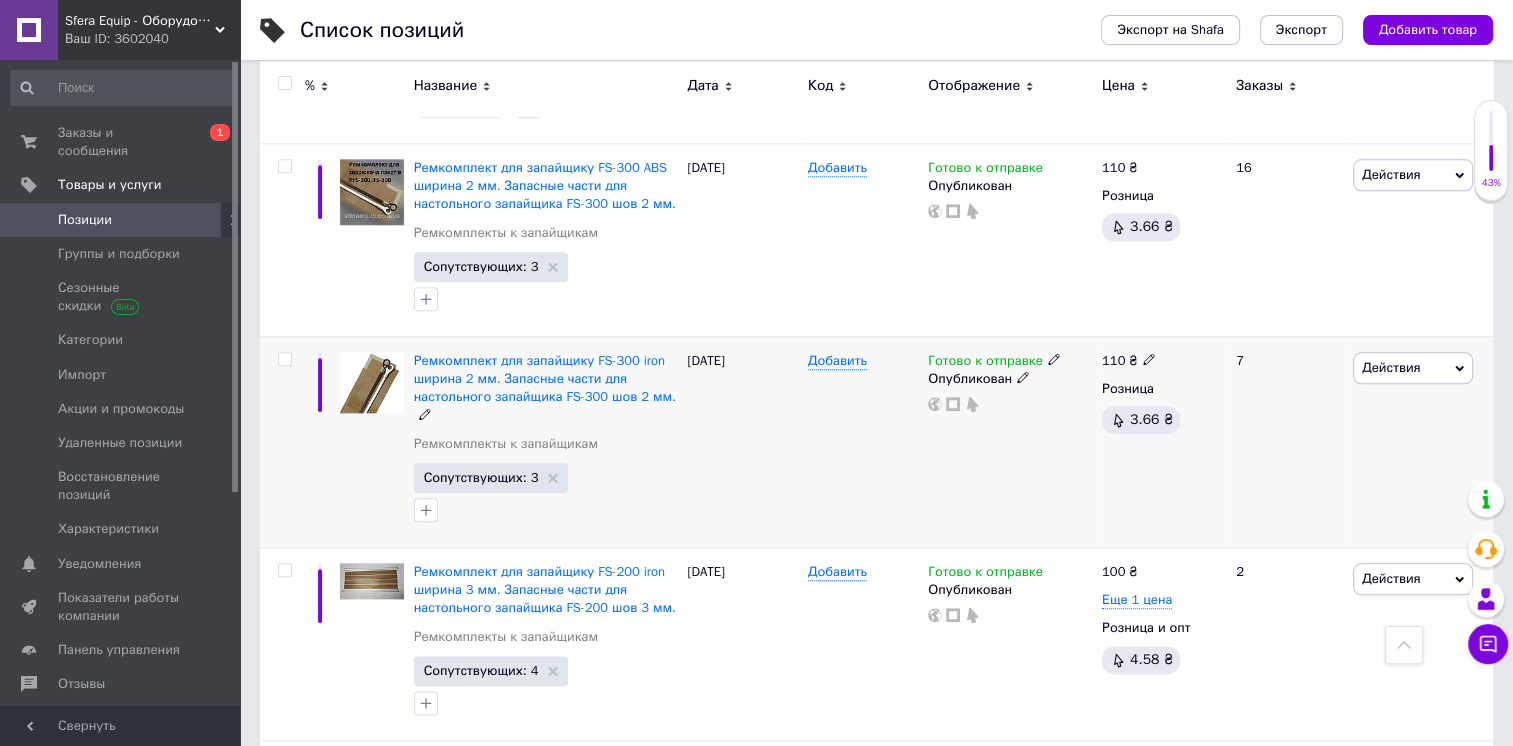 click on "Действия" at bounding box center (1413, 368) 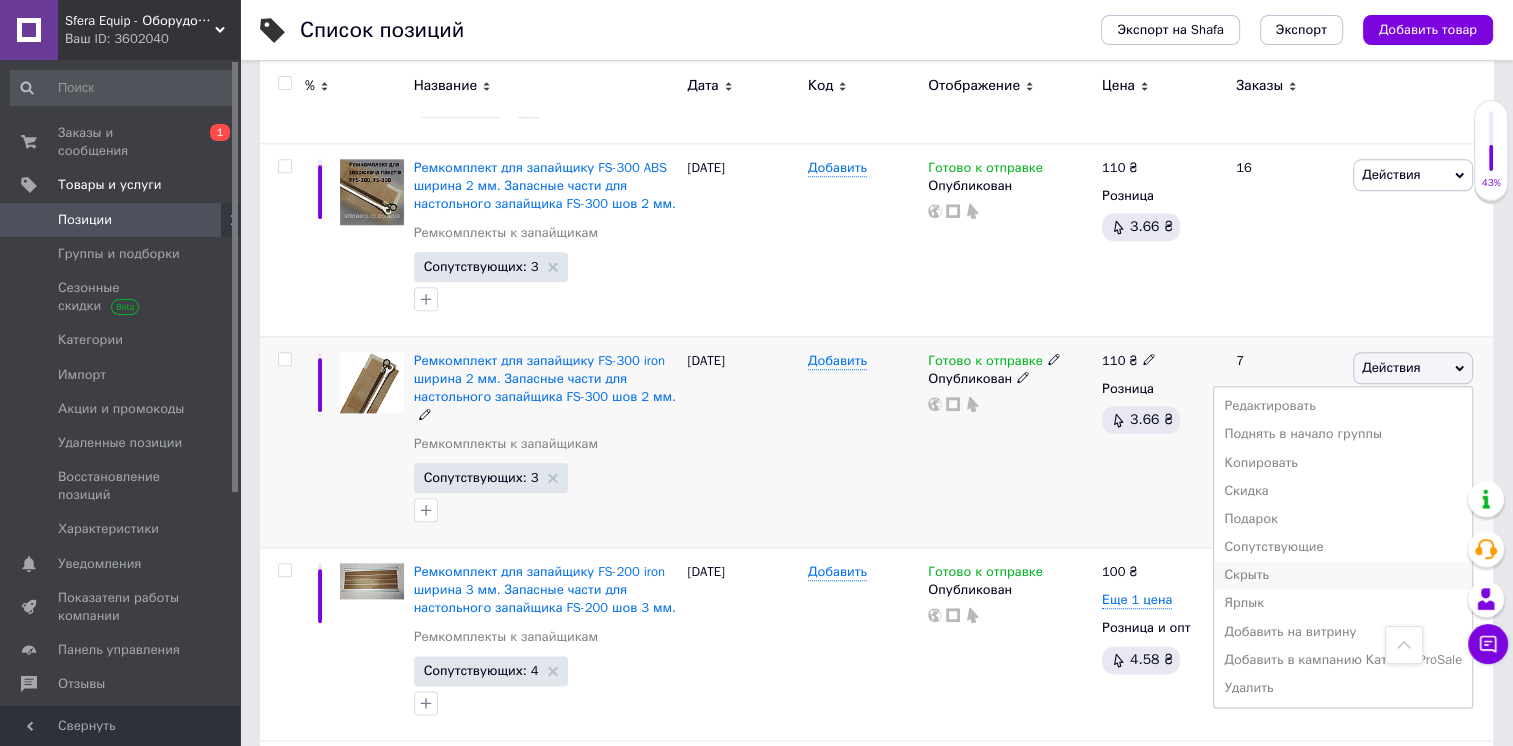 click on "Скрыть" at bounding box center (1343, 575) 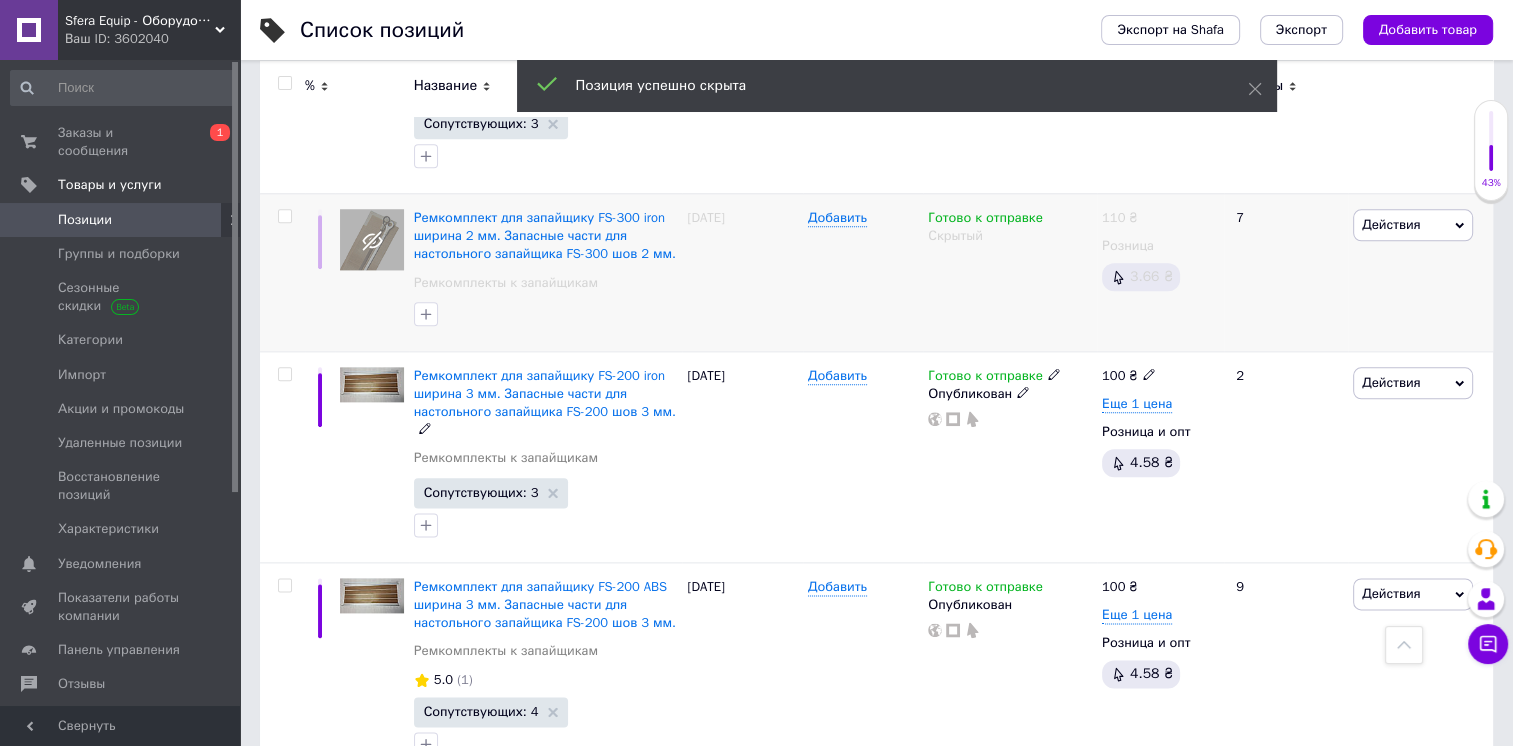 scroll, scrollTop: 2400, scrollLeft: 0, axis: vertical 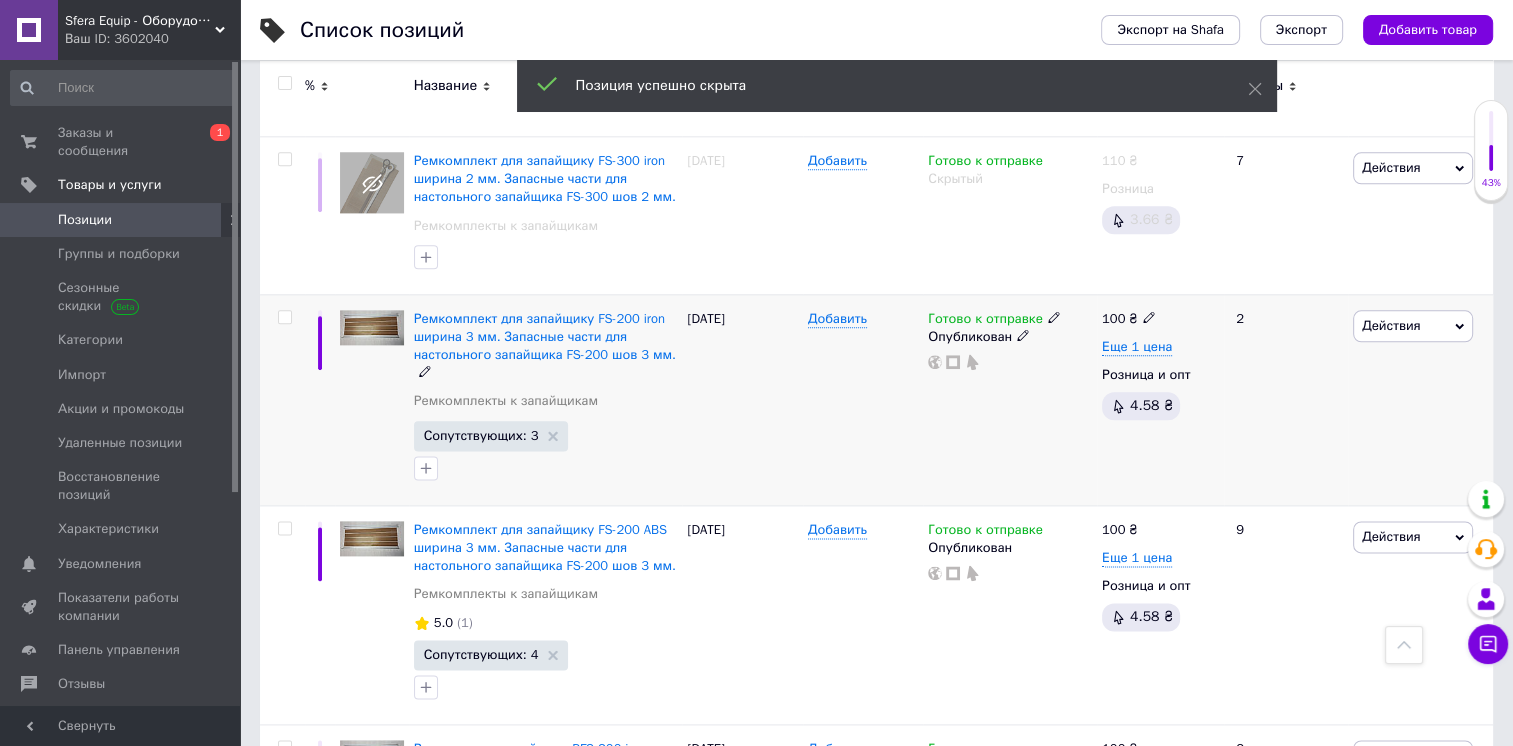 click on "Действия" at bounding box center (1391, 325) 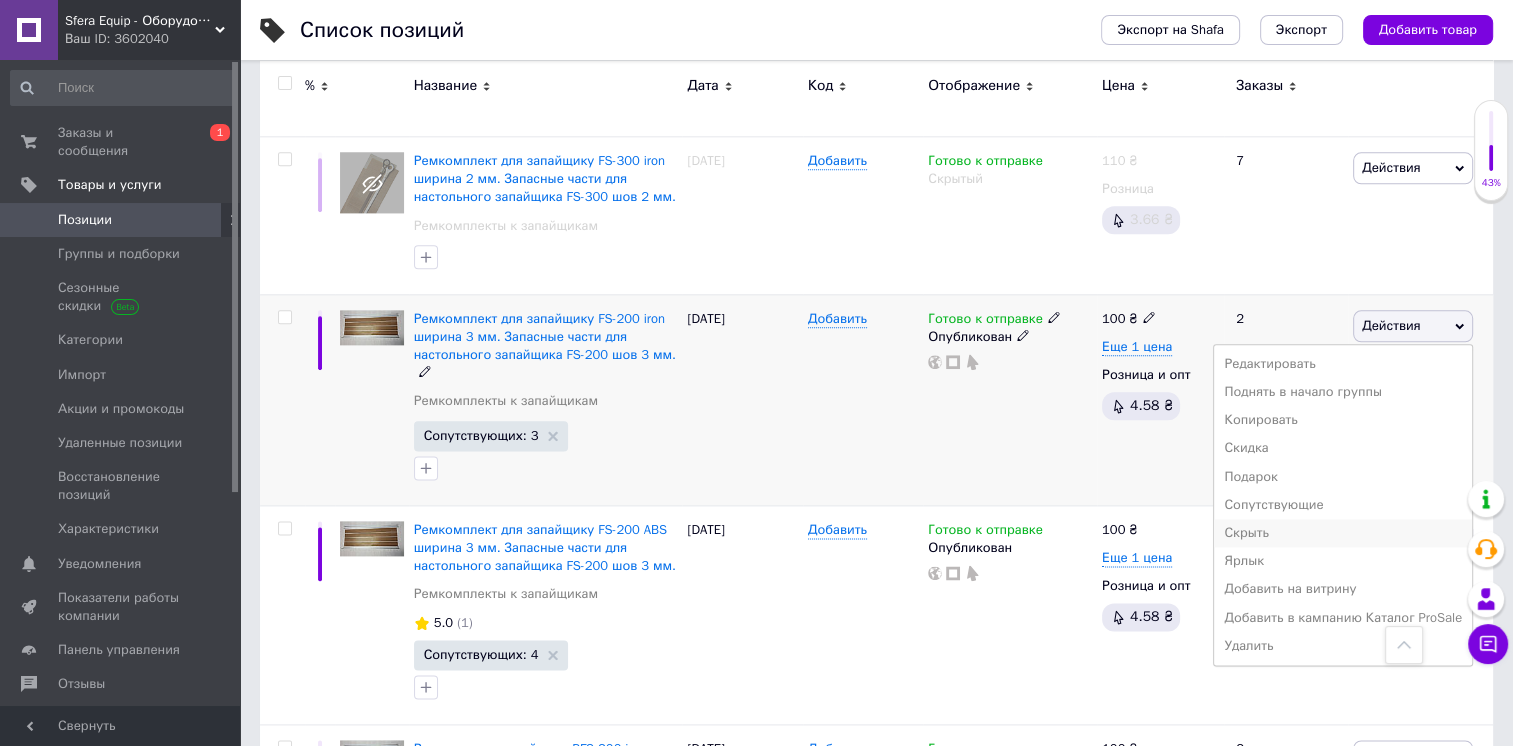 click on "Скрыть" at bounding box center [1343, 533] 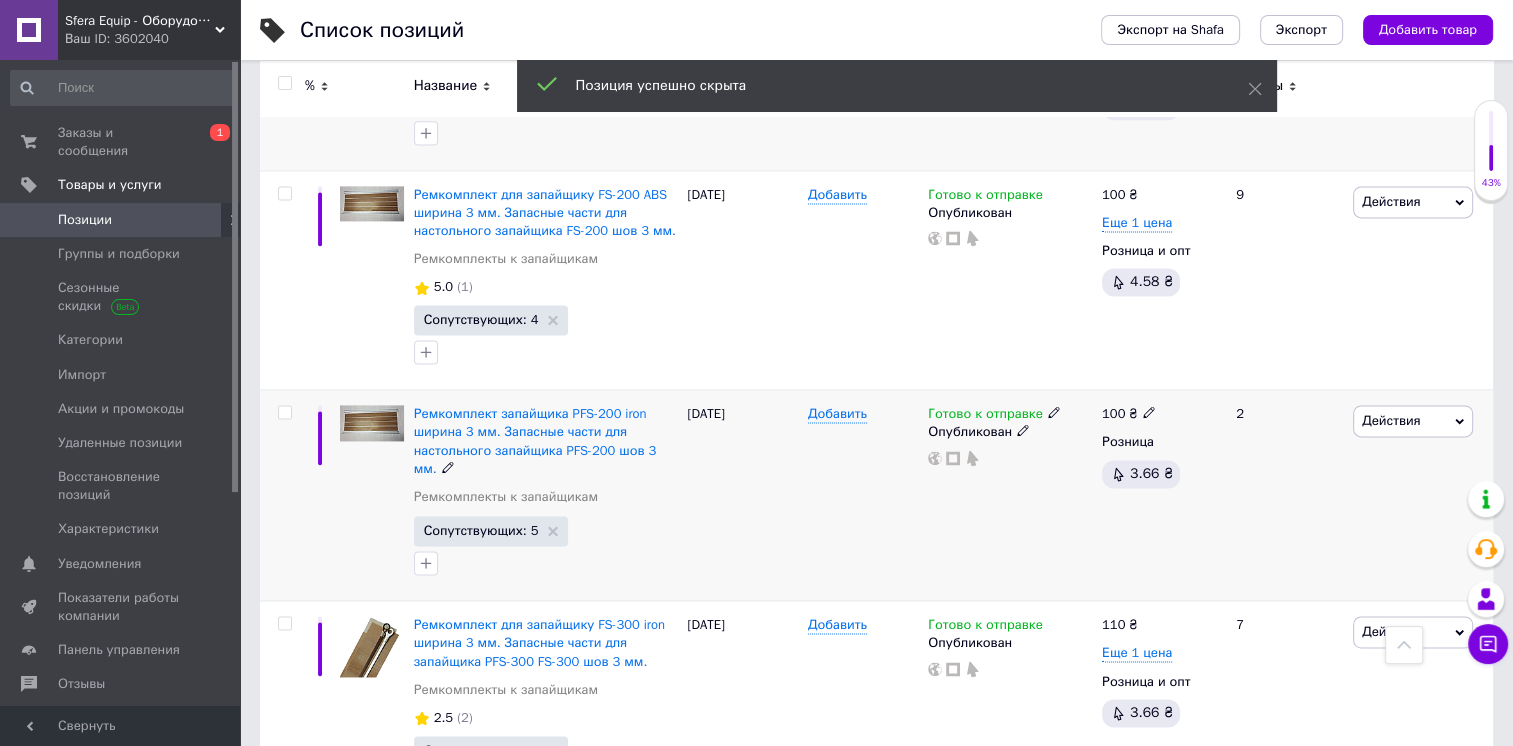 scroll, scrollTop: 2800, scrollLeft: 0, axis: vertical 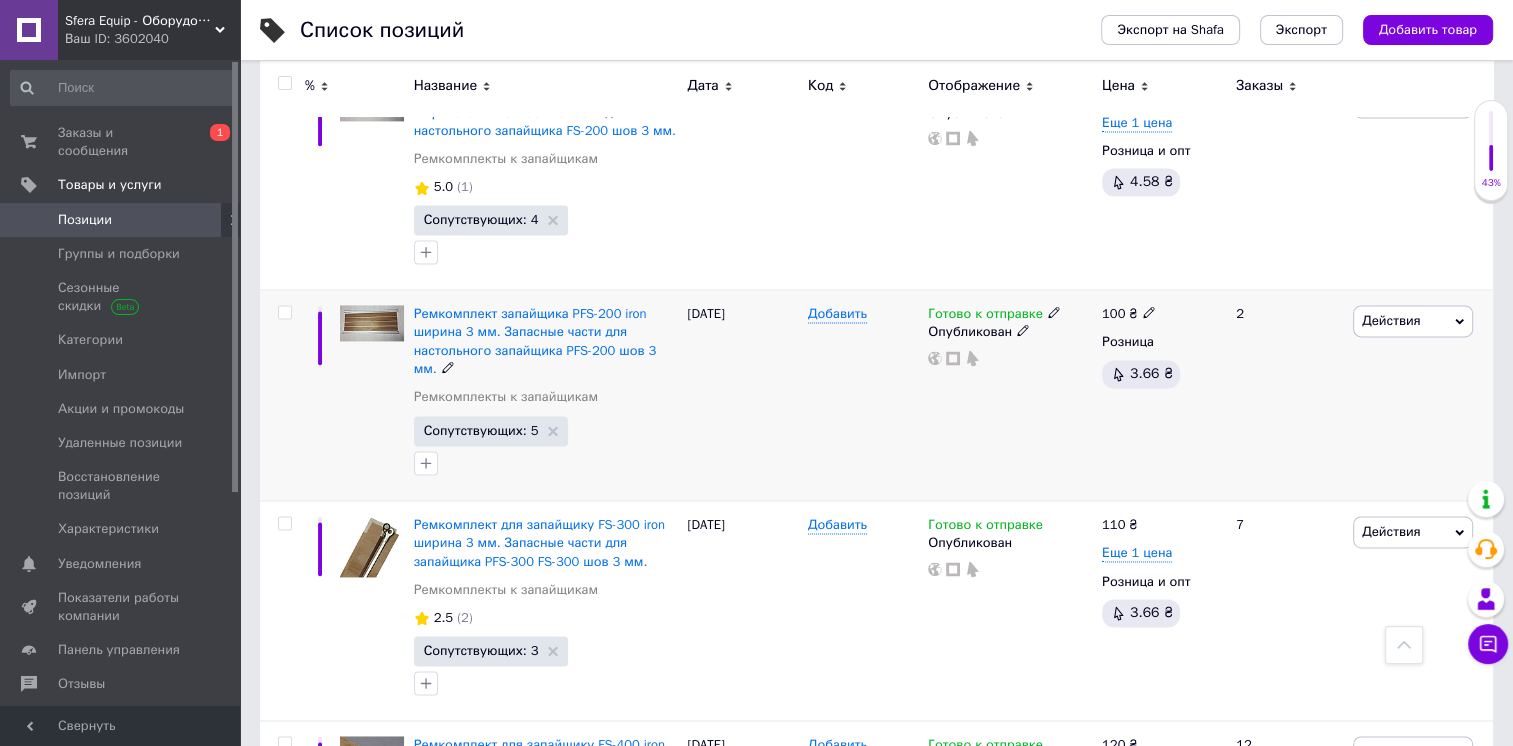 click on "Действия" at bounding box center (1413, 321) 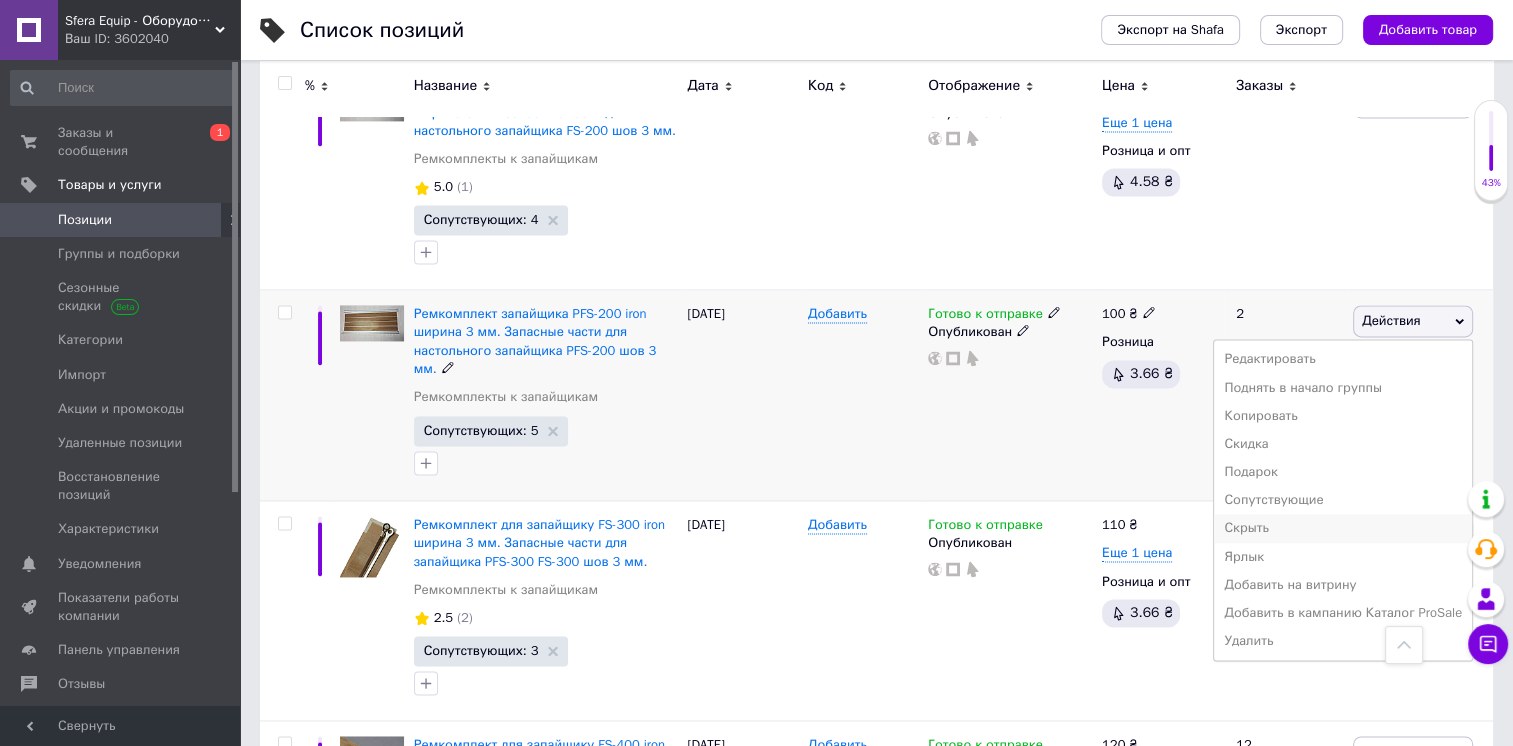 click on "Скрыть" at bounding box center (1343, 528) 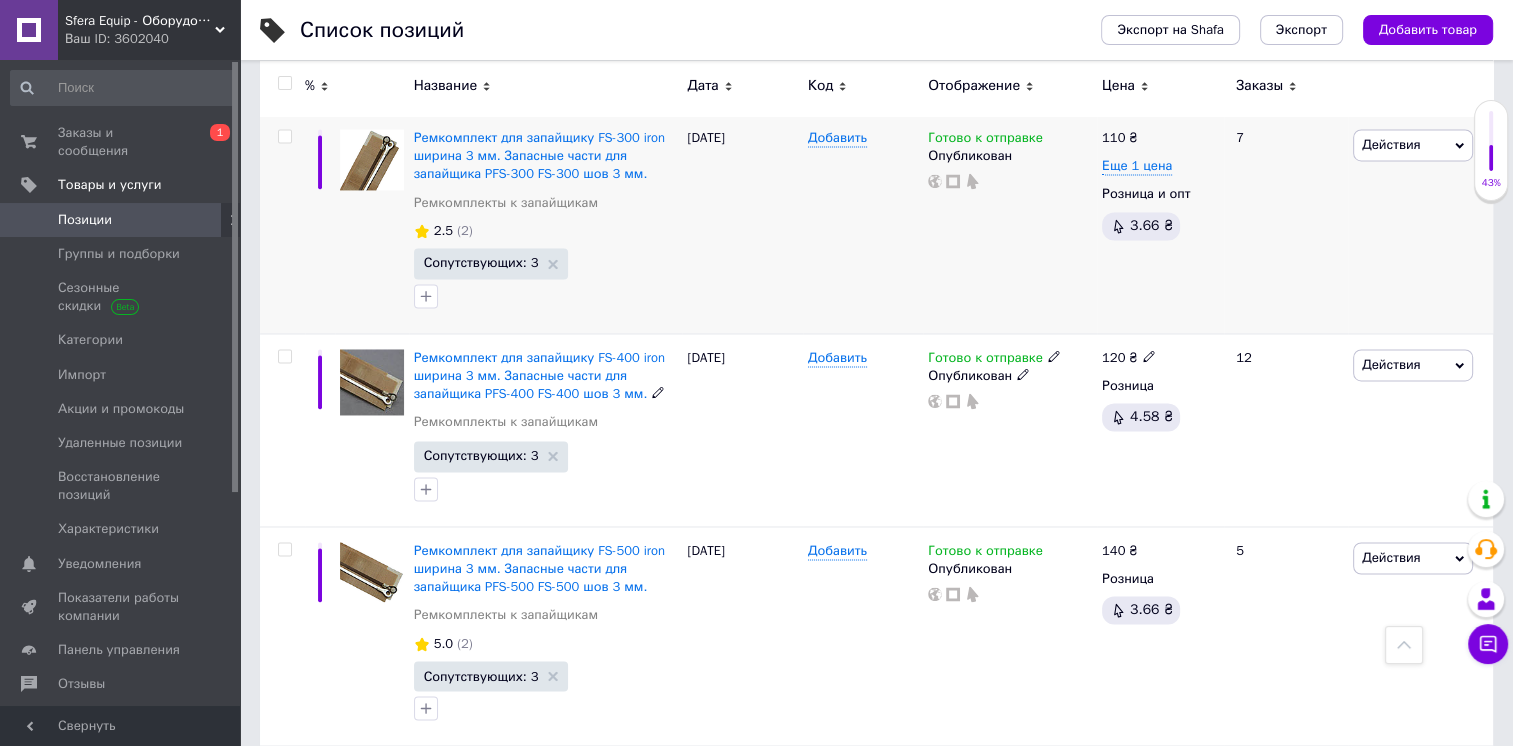 scroll, scrollTop: 3200, scrollLeft: 0, axis: vertical 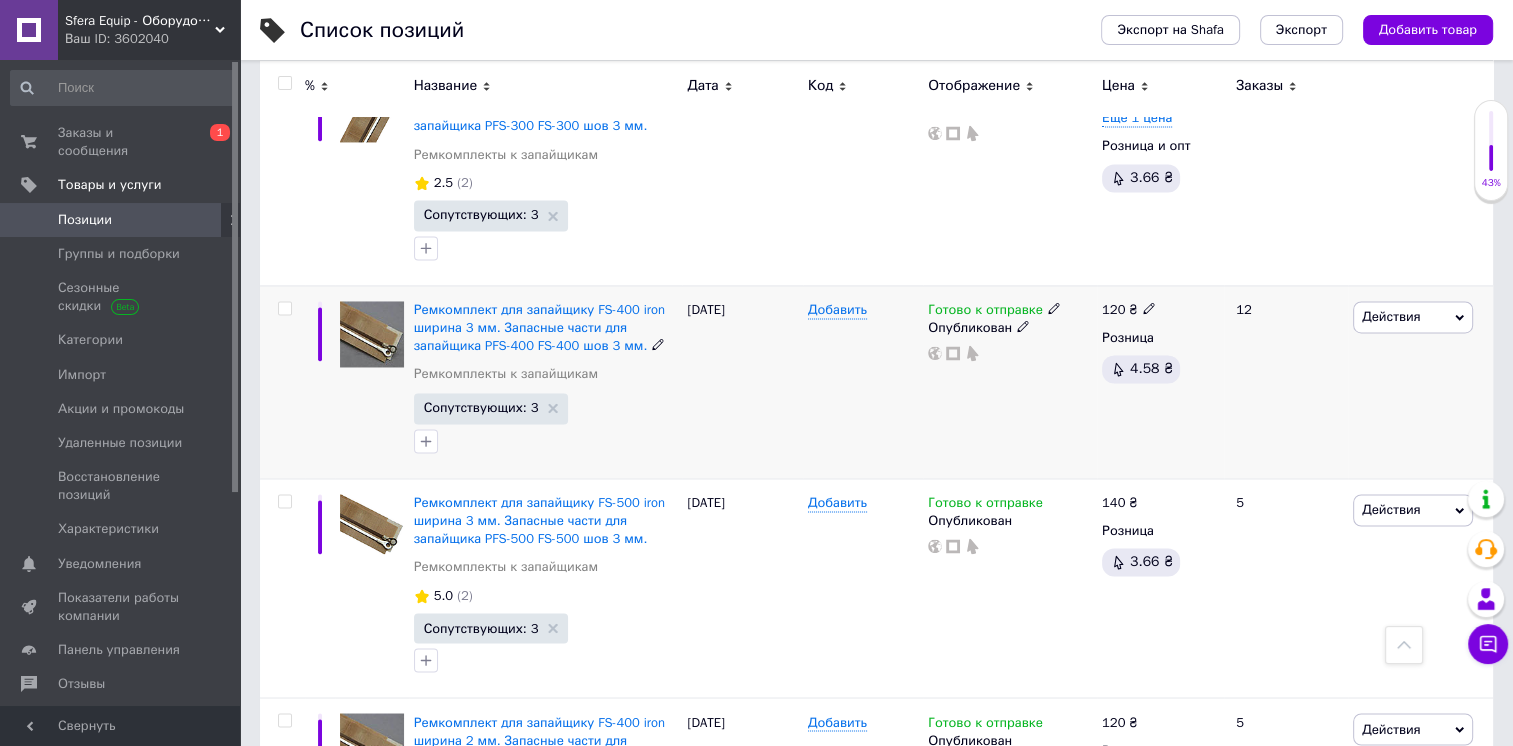 click on "Действия" at bounding box center (1413, 317) 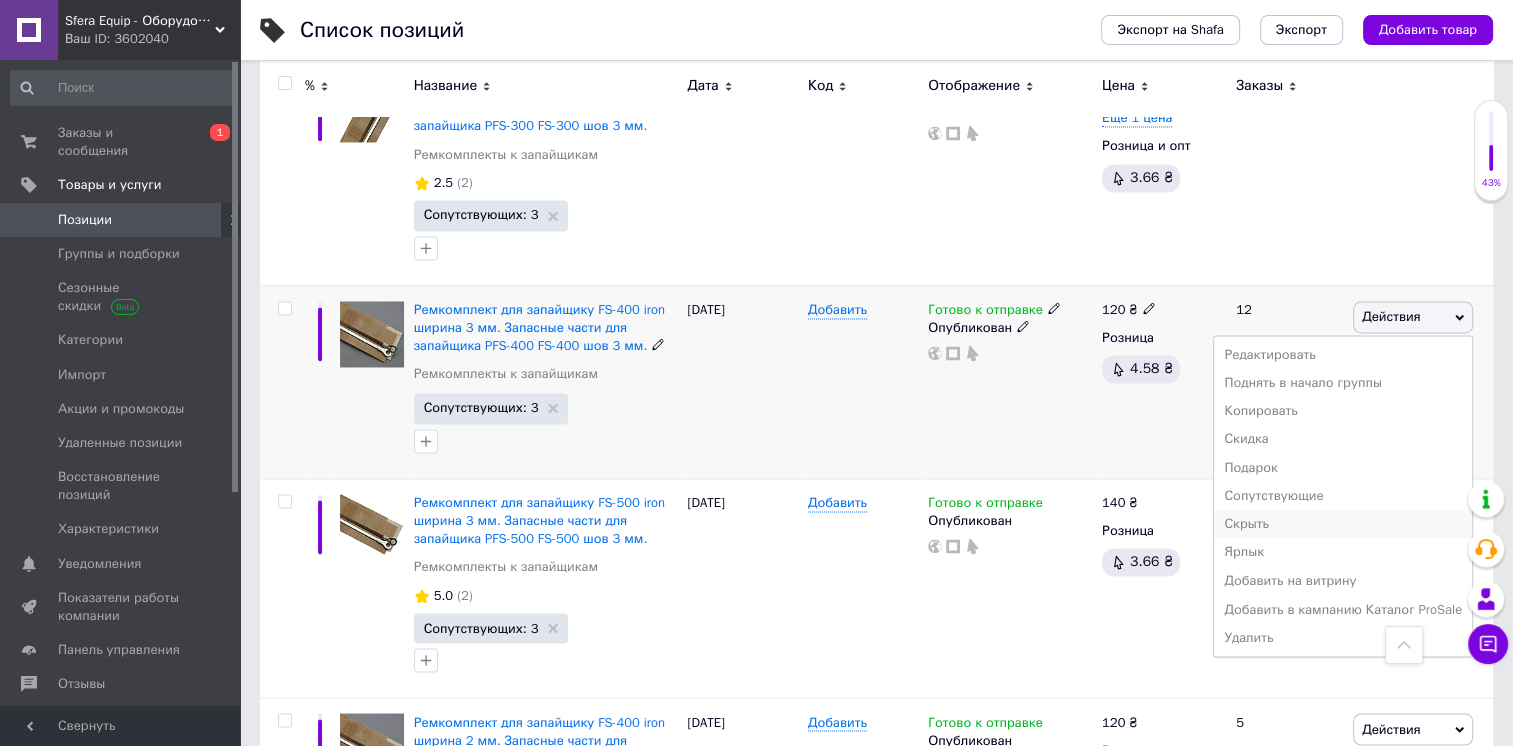 click on "Скрыть" at bounding box center (1343, 524) 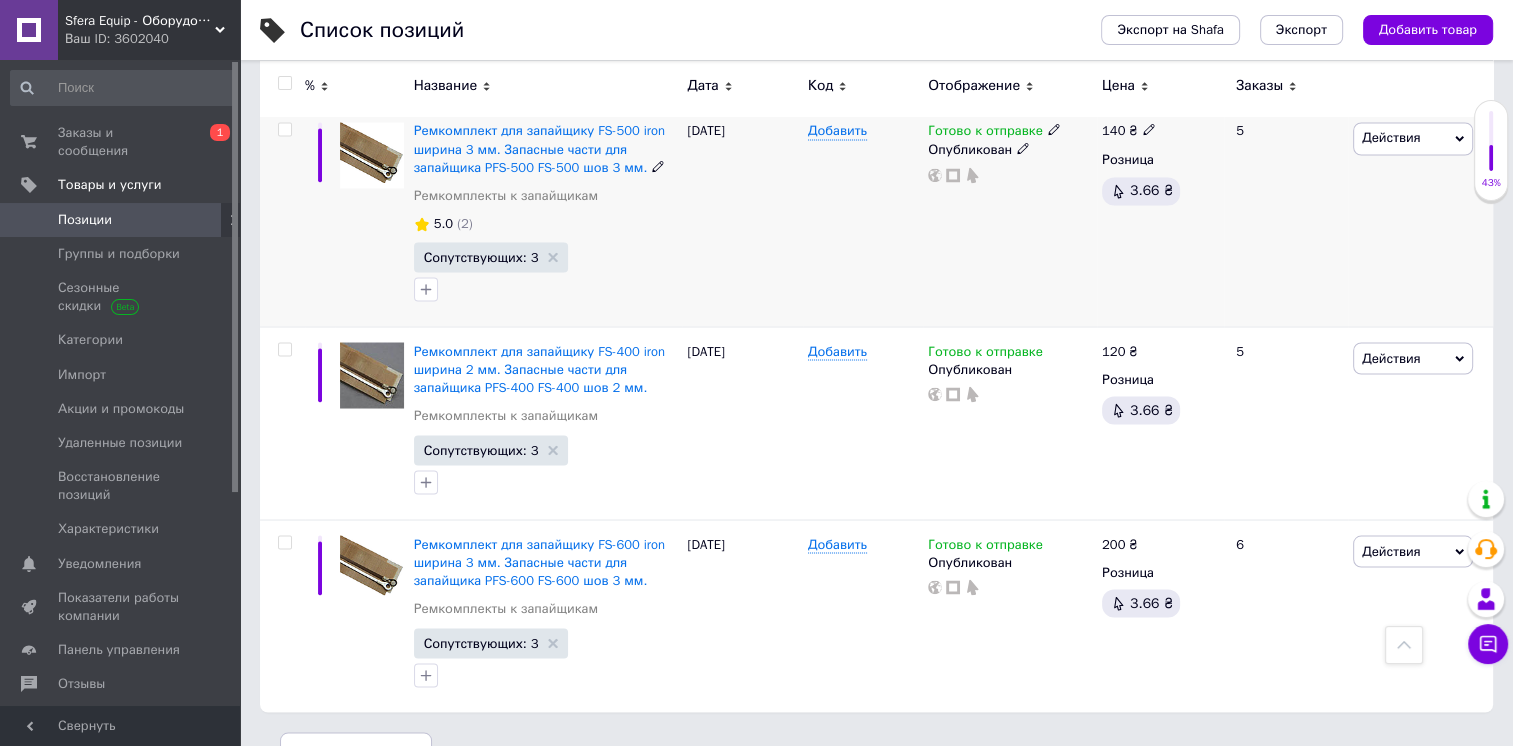 scroll, scrollTop: 3540, scrollLeft: 0, axis: vertical 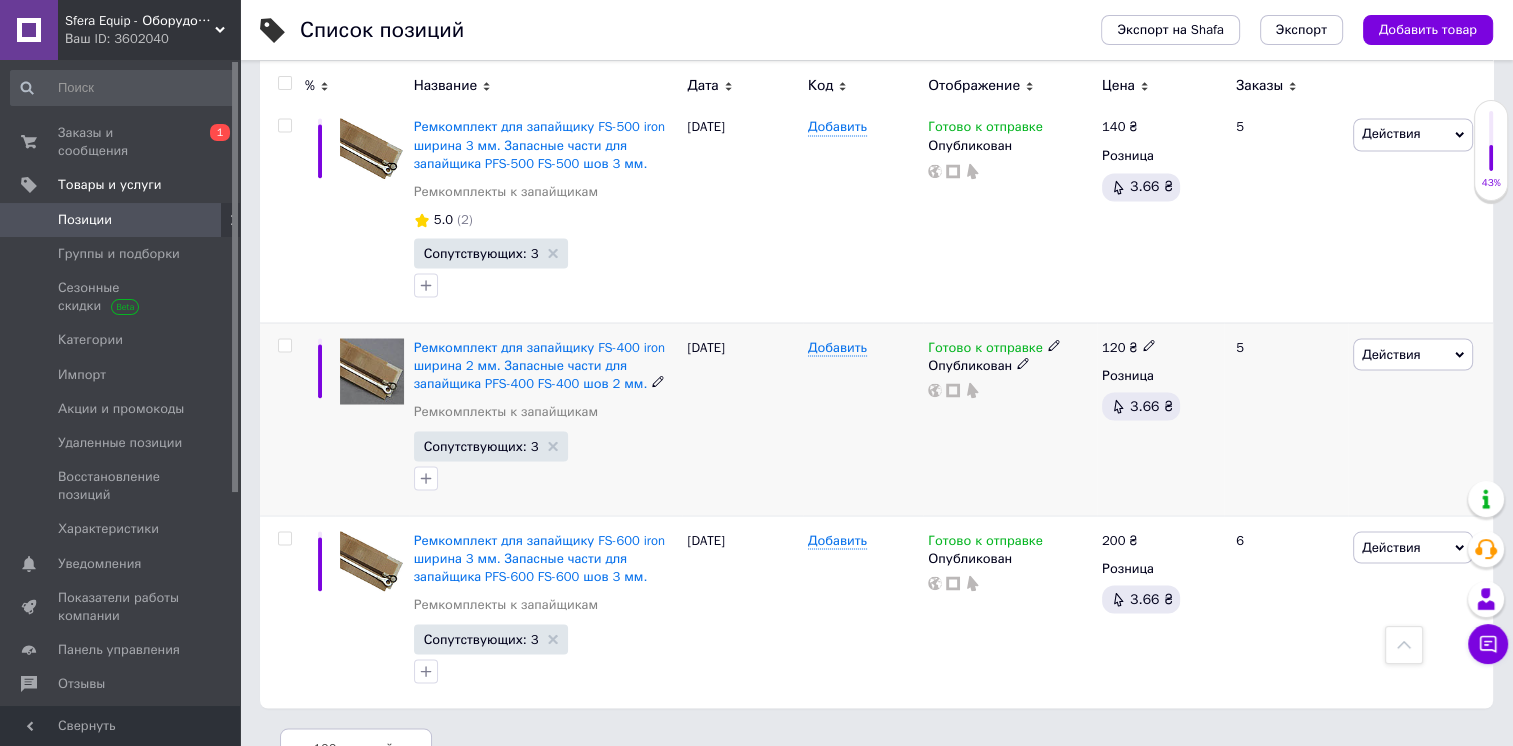 click on "Действия" at bounding box center (1391, 353) 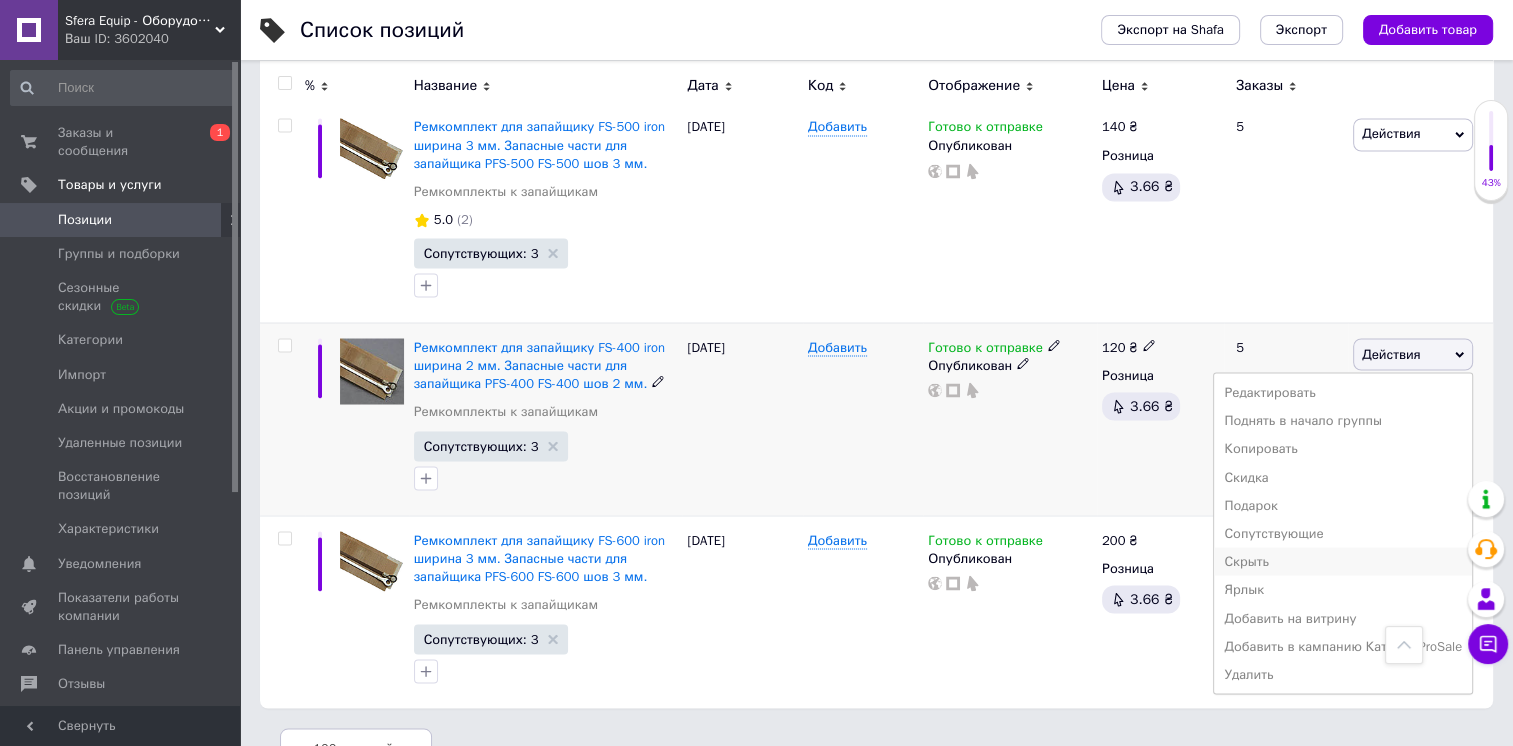 click on "Скрыть" at bounding box center (1343, 561) 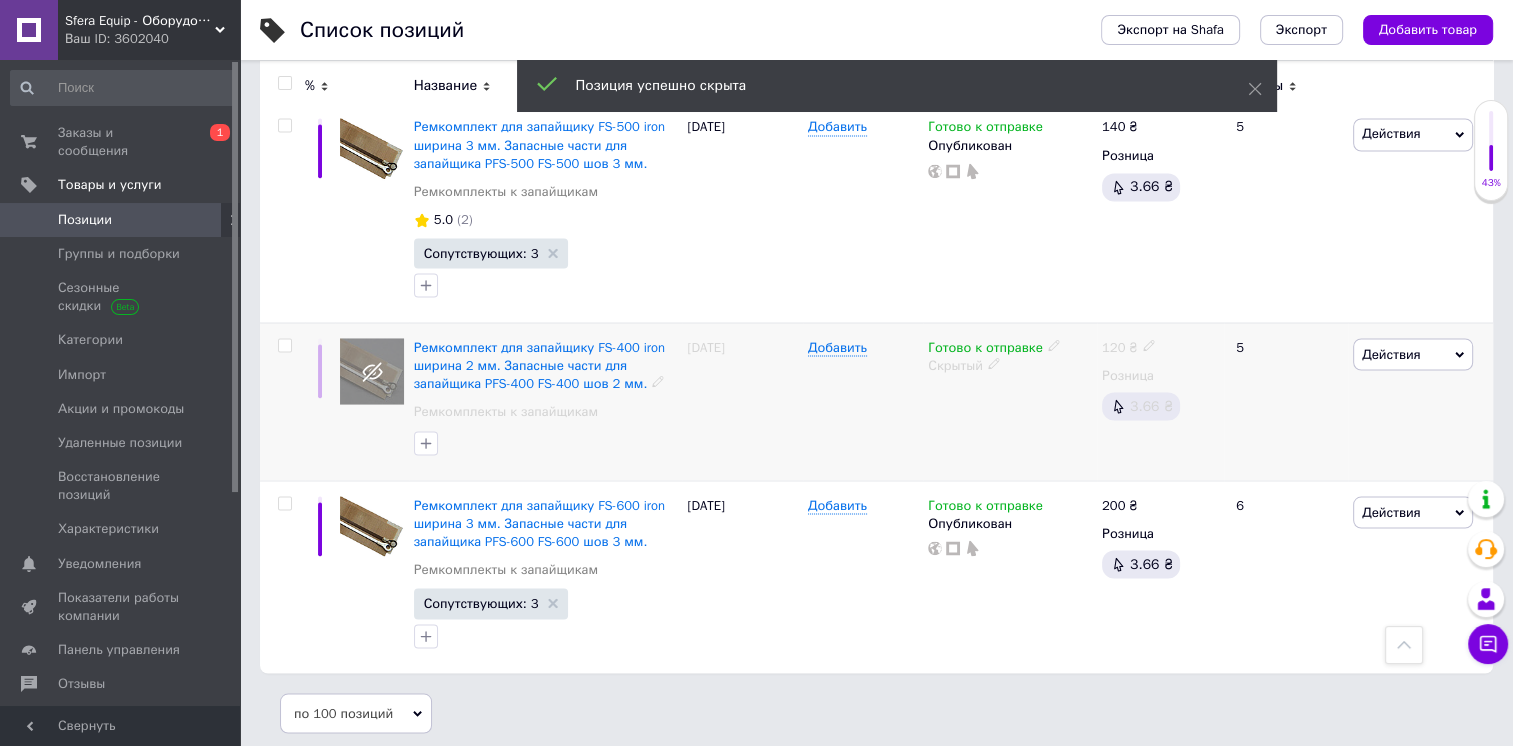 scroll, scrollTop: 3505, scrollLeft: 0, axis: vertical 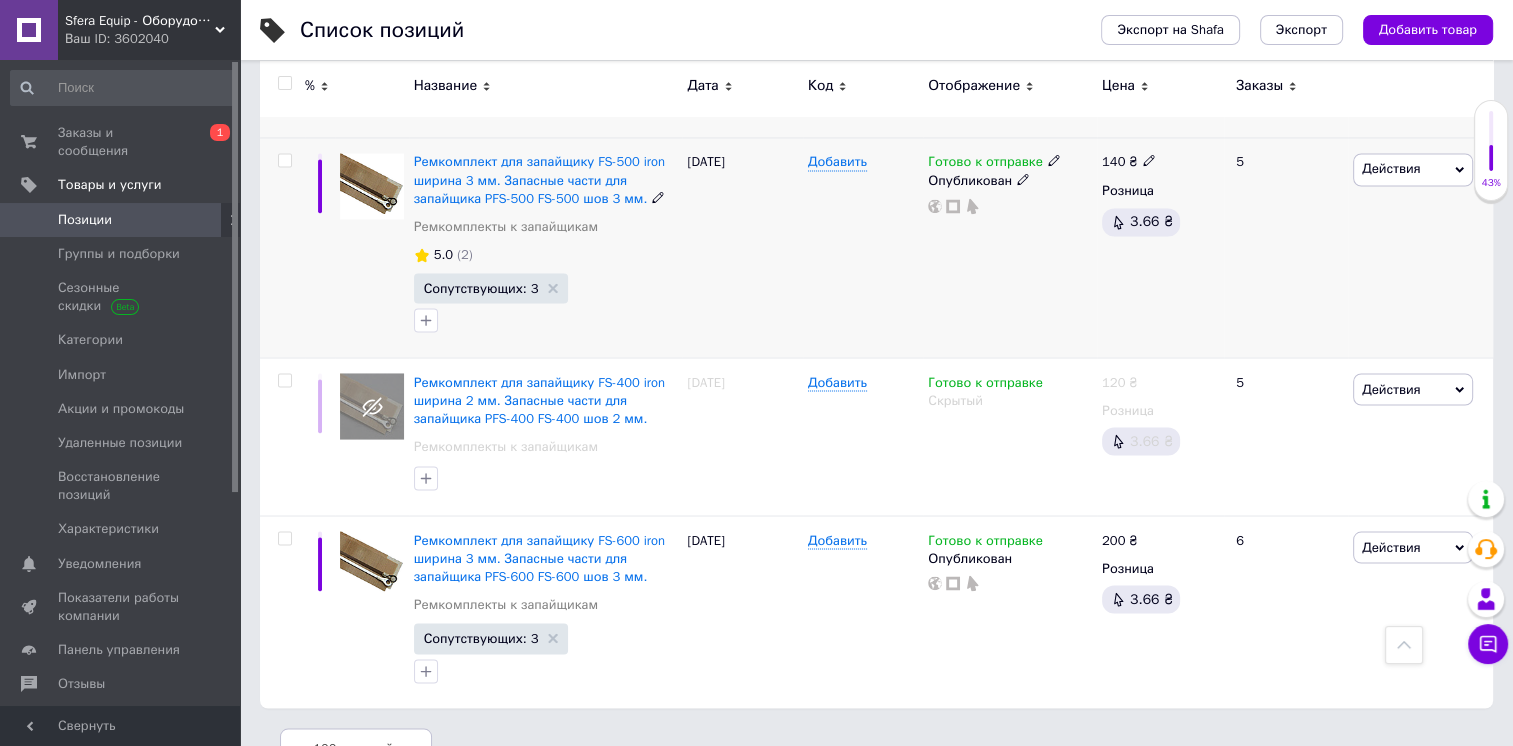 click on "Действия" at bounding box center (1391, 168) 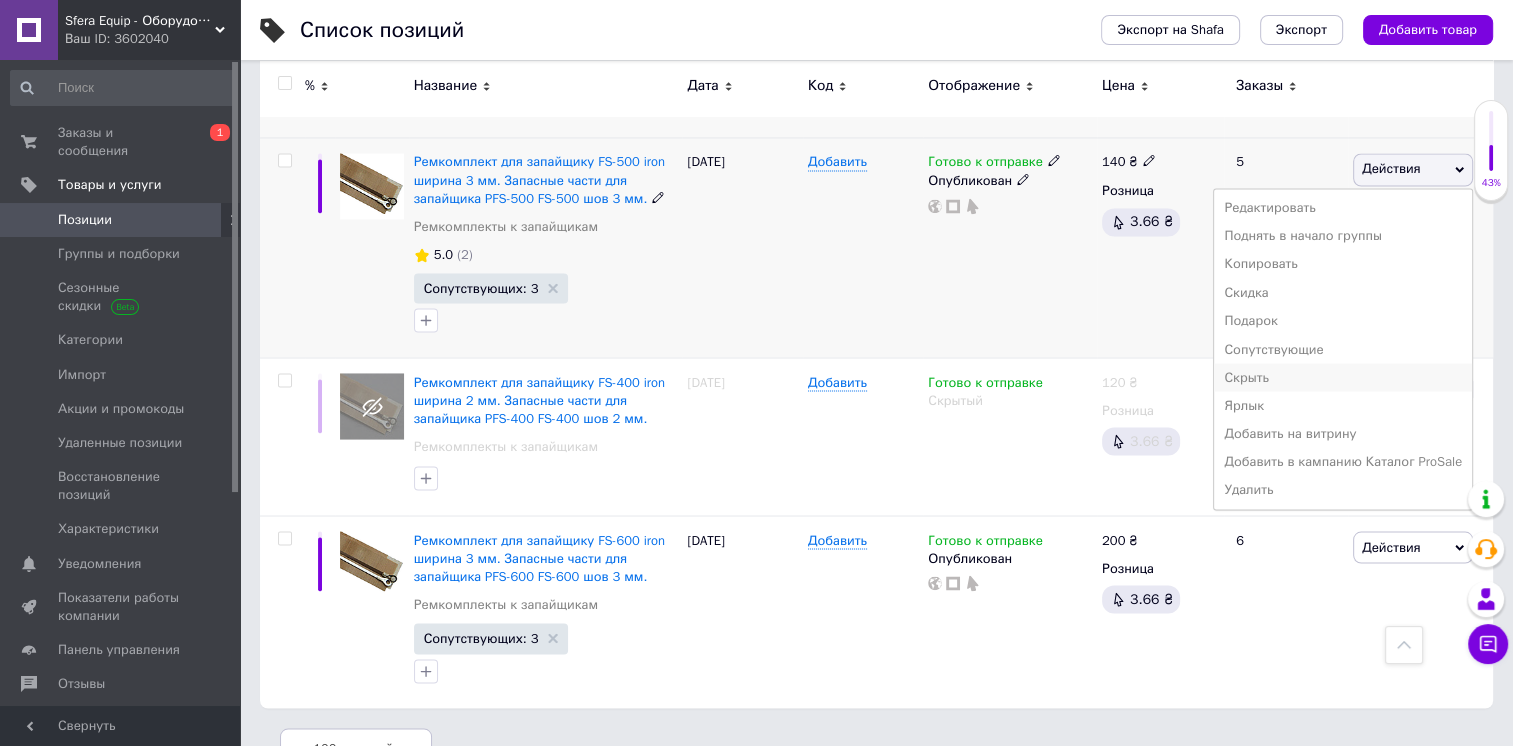 click on "Скрыть" at bounding box center [1343, 377] 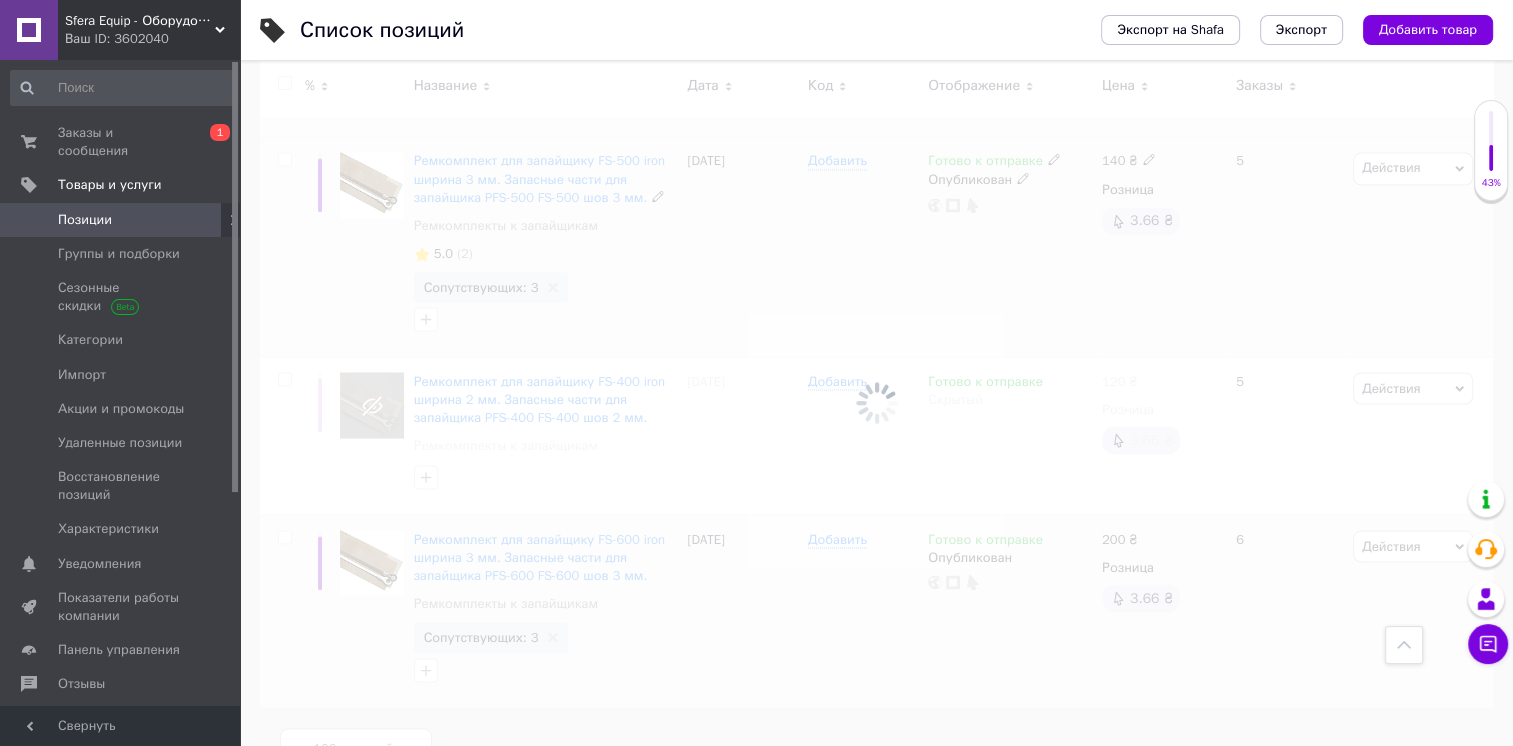 scroll, scrollTop: 3470, scrollLeft: 0, axis: vertical 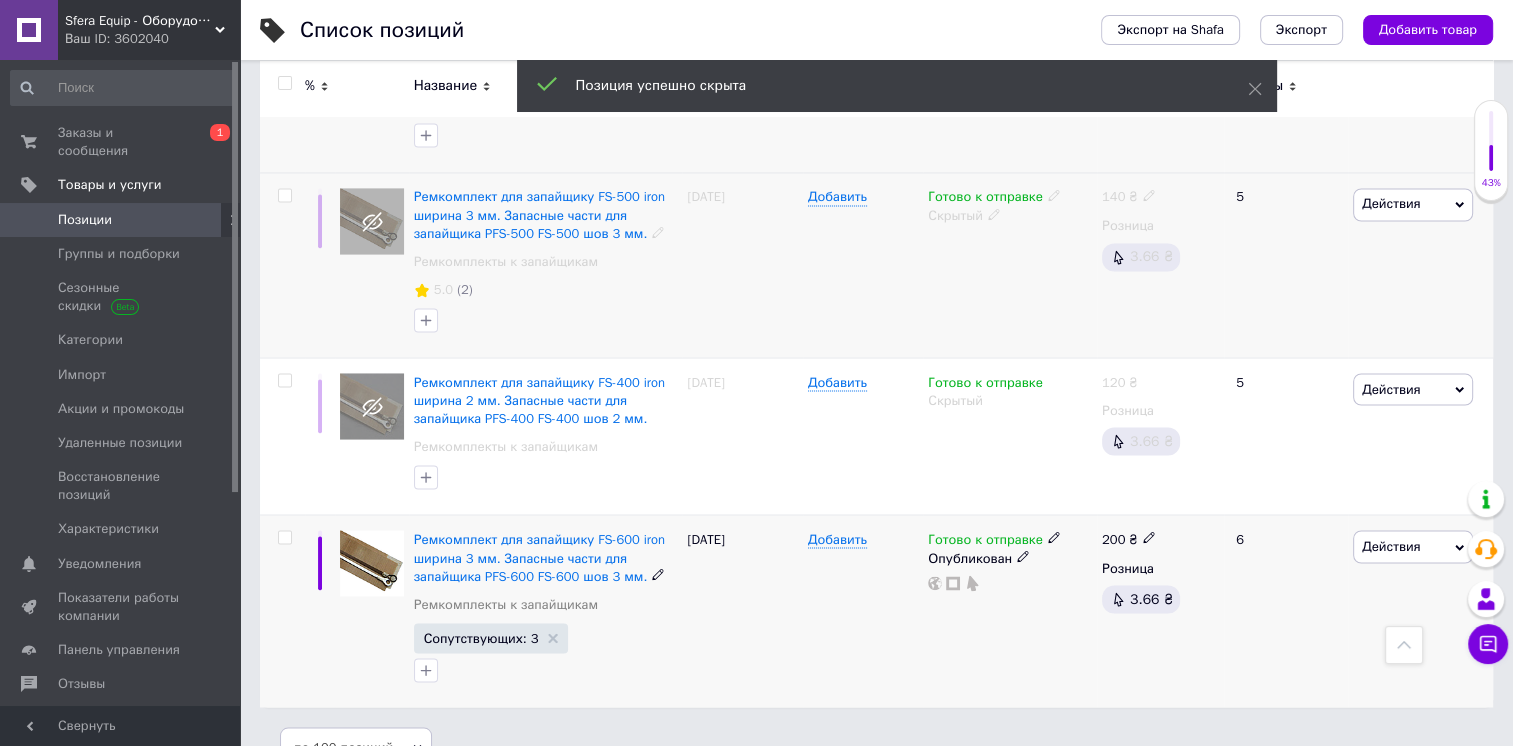 click on "Действия" at bounding box center [1391, 545] 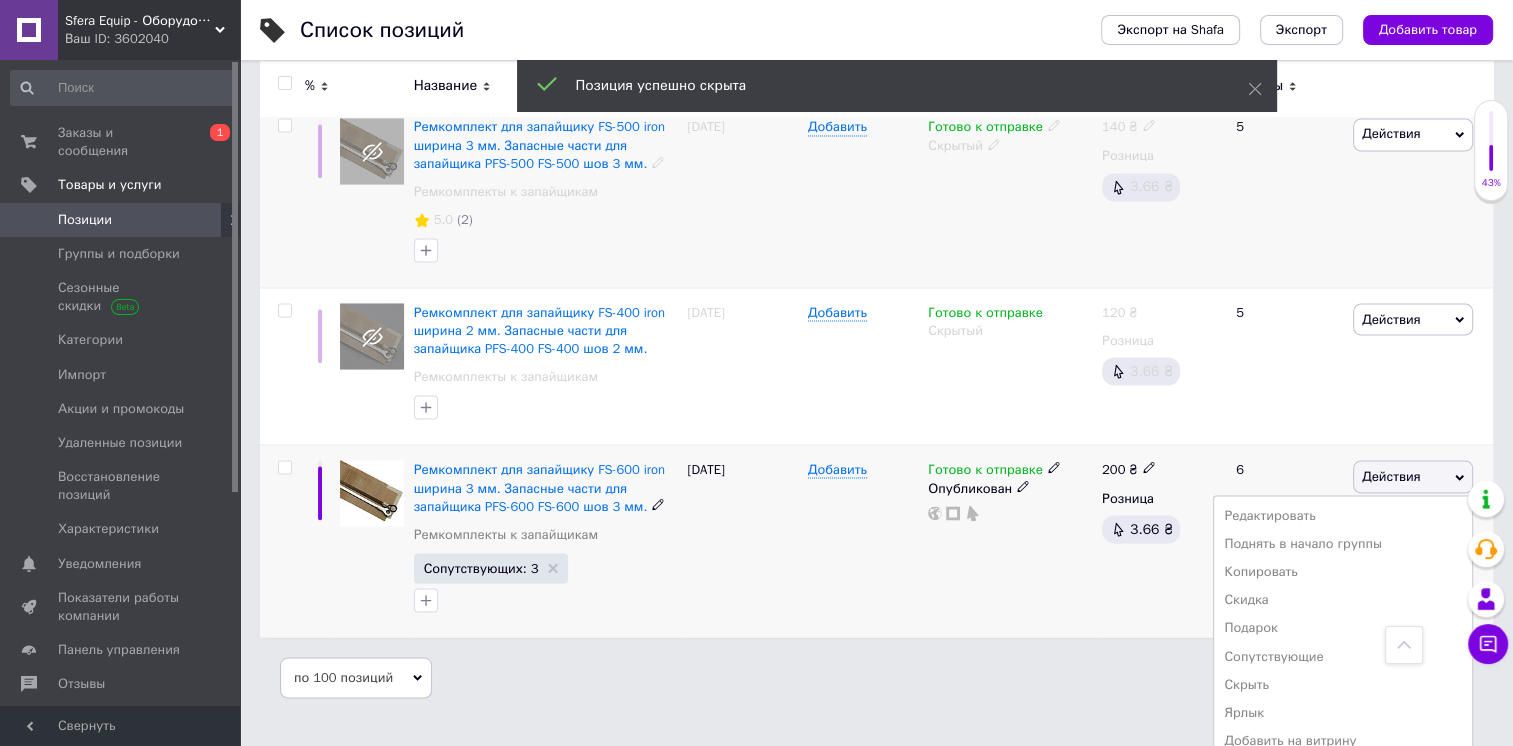 click on "Скрыть" at bounding box center [1343, 684] 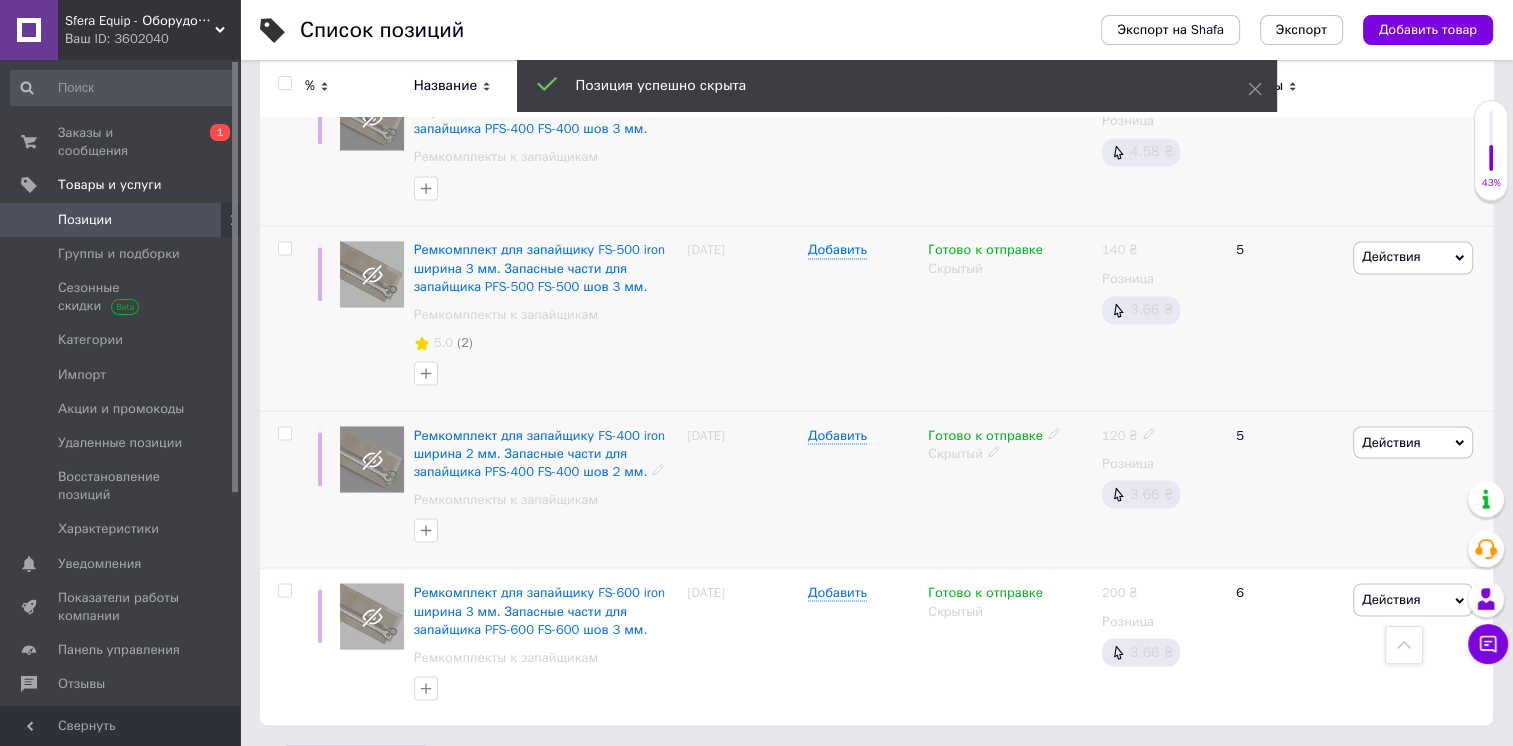 scroll, scrollTop: 3035, scrollLeft: 0, axis: vertical 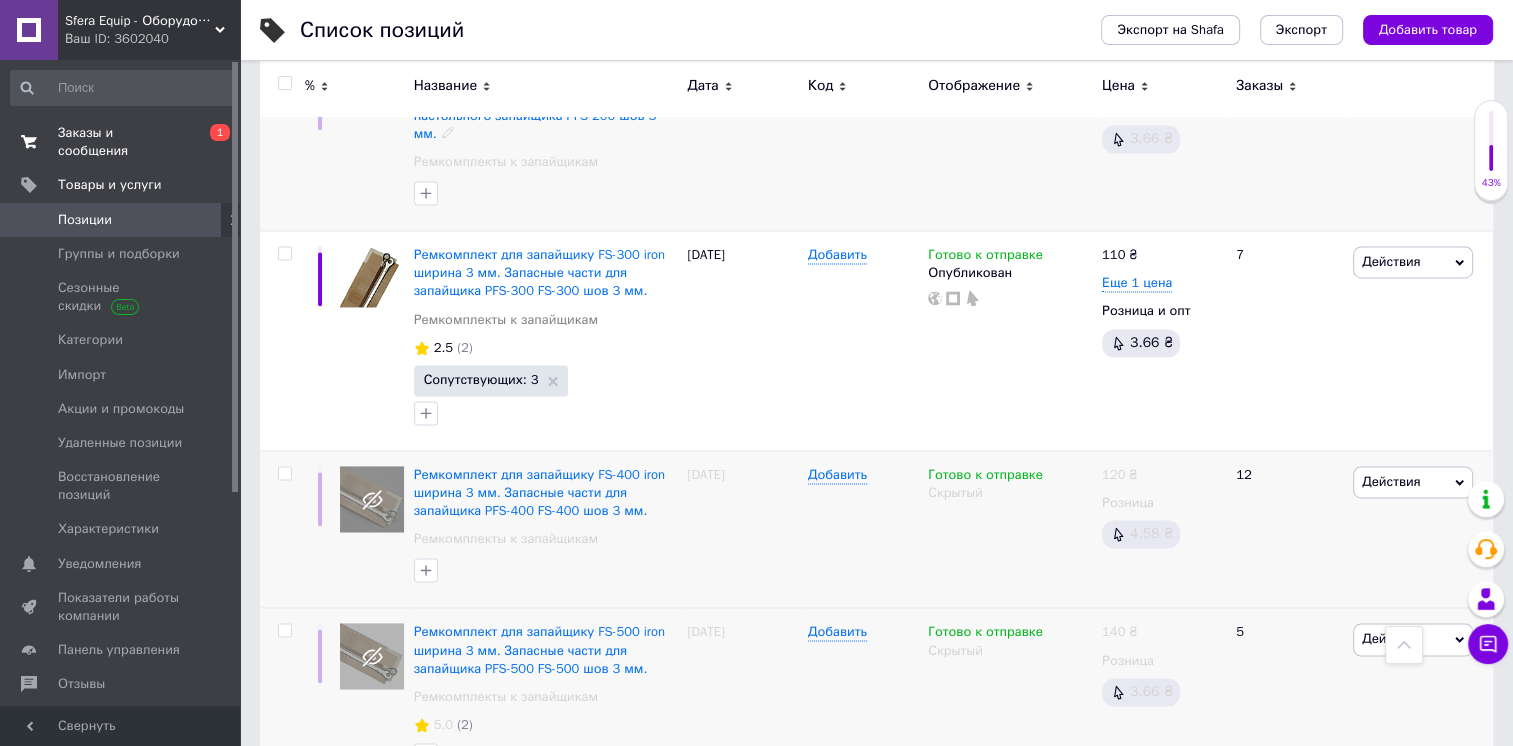 click on "Заказы и сообщения" at bounding box center (121, 142) 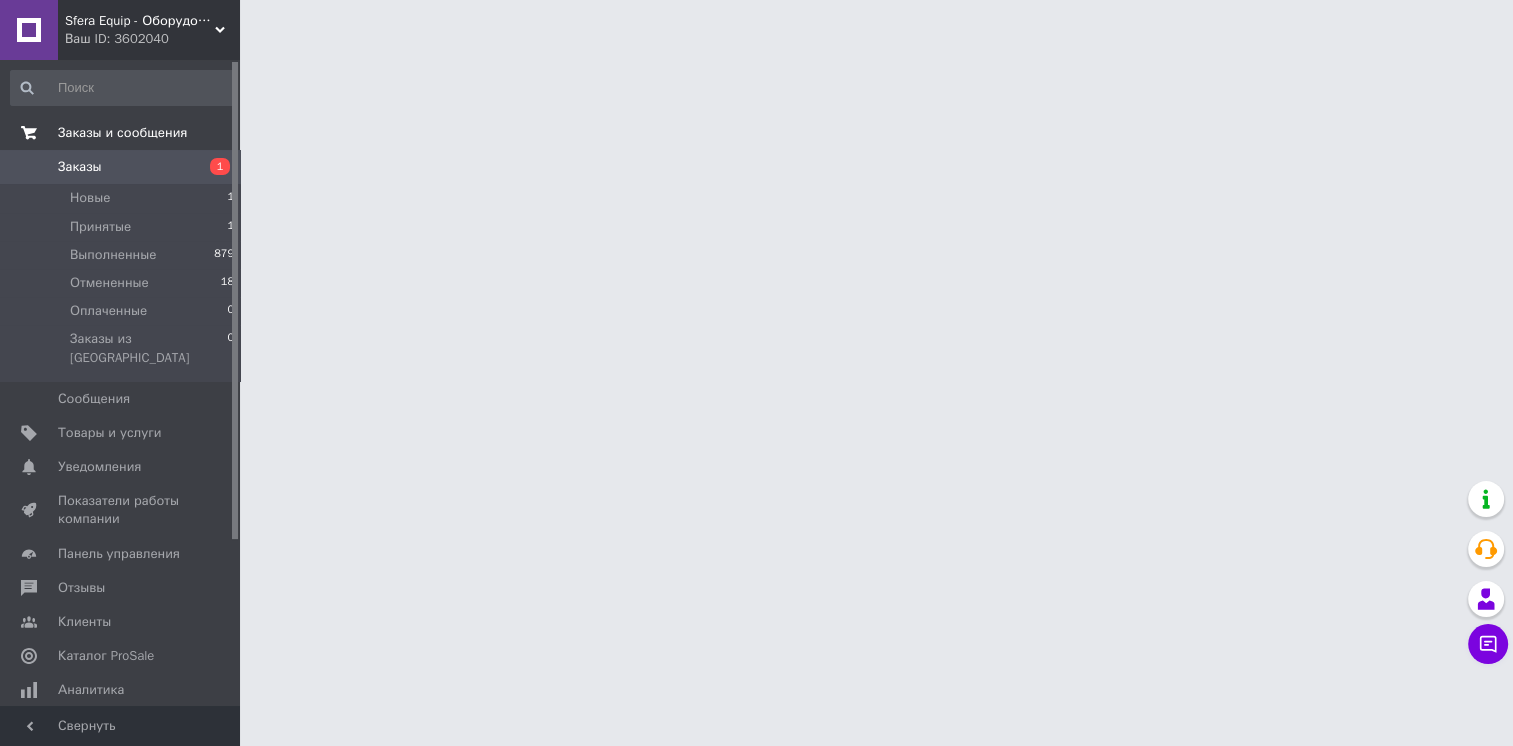 scroll, scrollTop: 0, scrollLeft: 0, axis: both 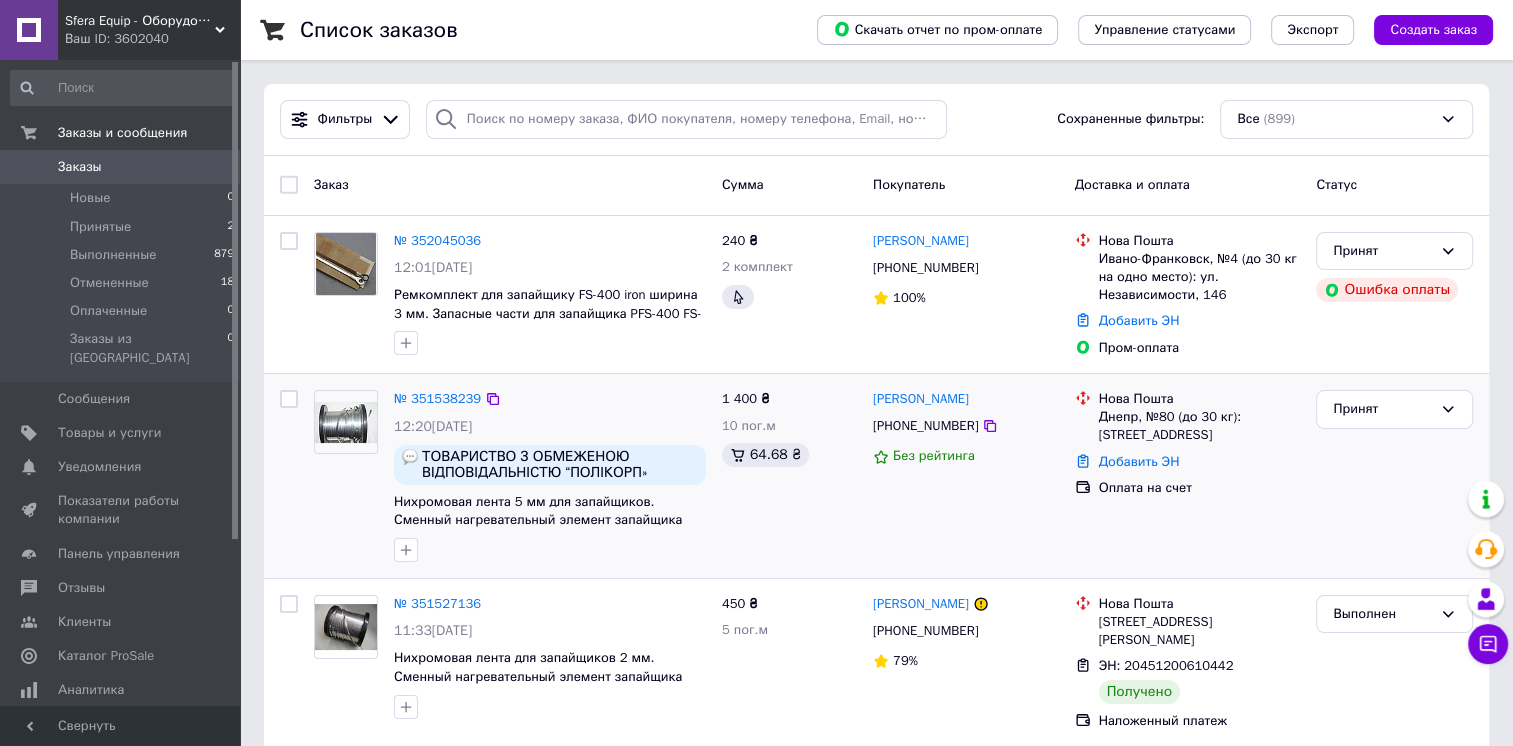 drag, startPoint x: 784, startPoint y: 414, endPoint x: 892, endPoint y: 426, distance: 108.66462 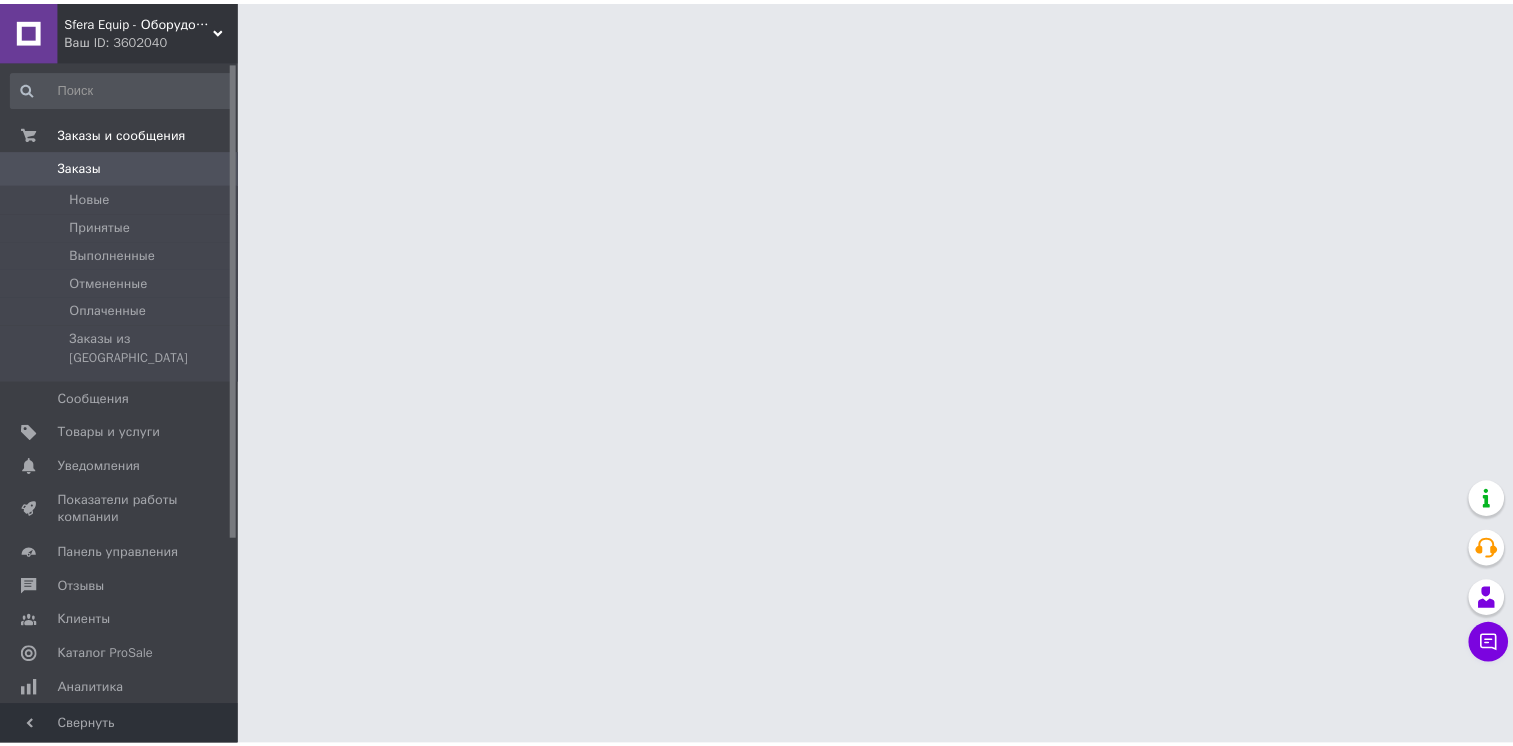 scroll, scrollTop: 0, scrollLeft: 0, axis: both 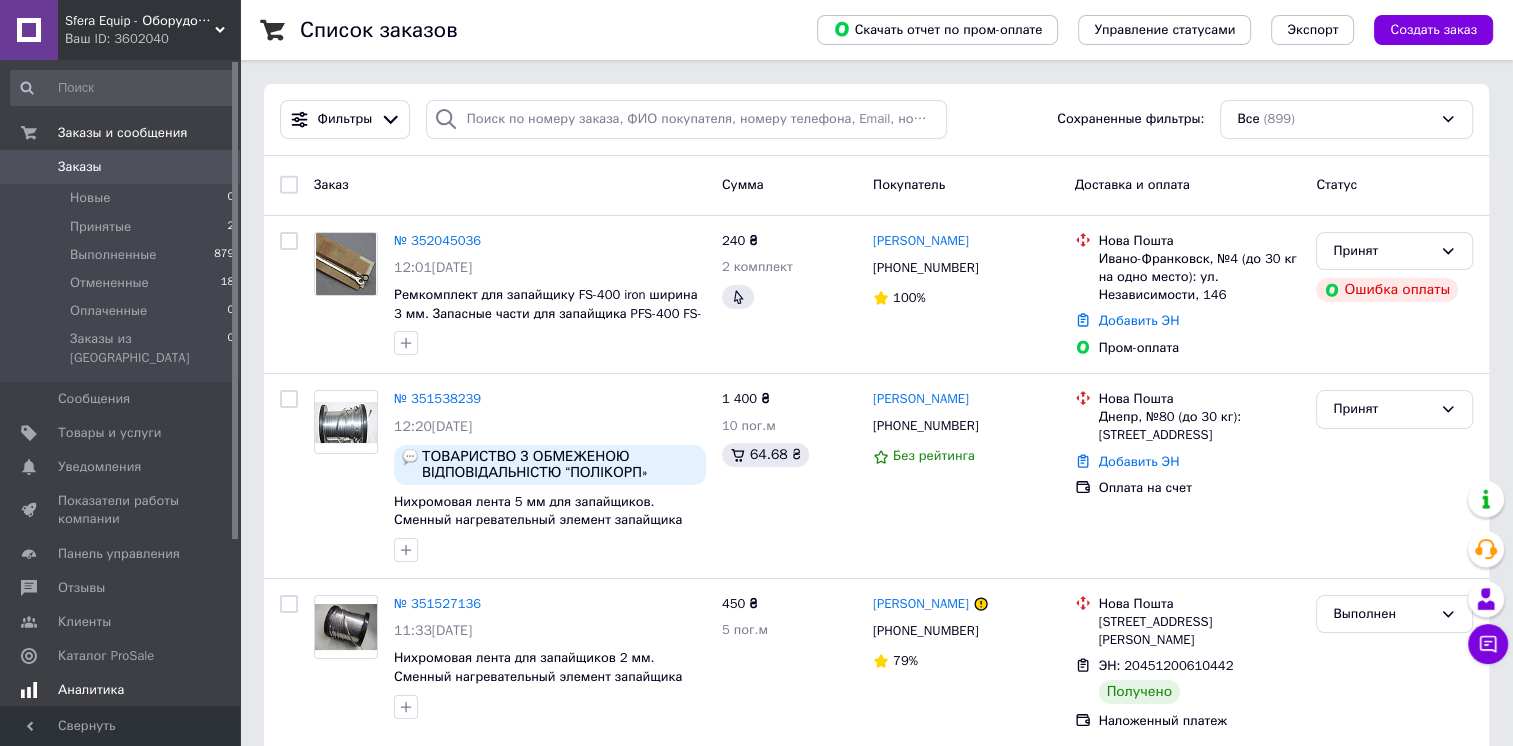 click on "Аналитика" at bounding box center (91, 690) 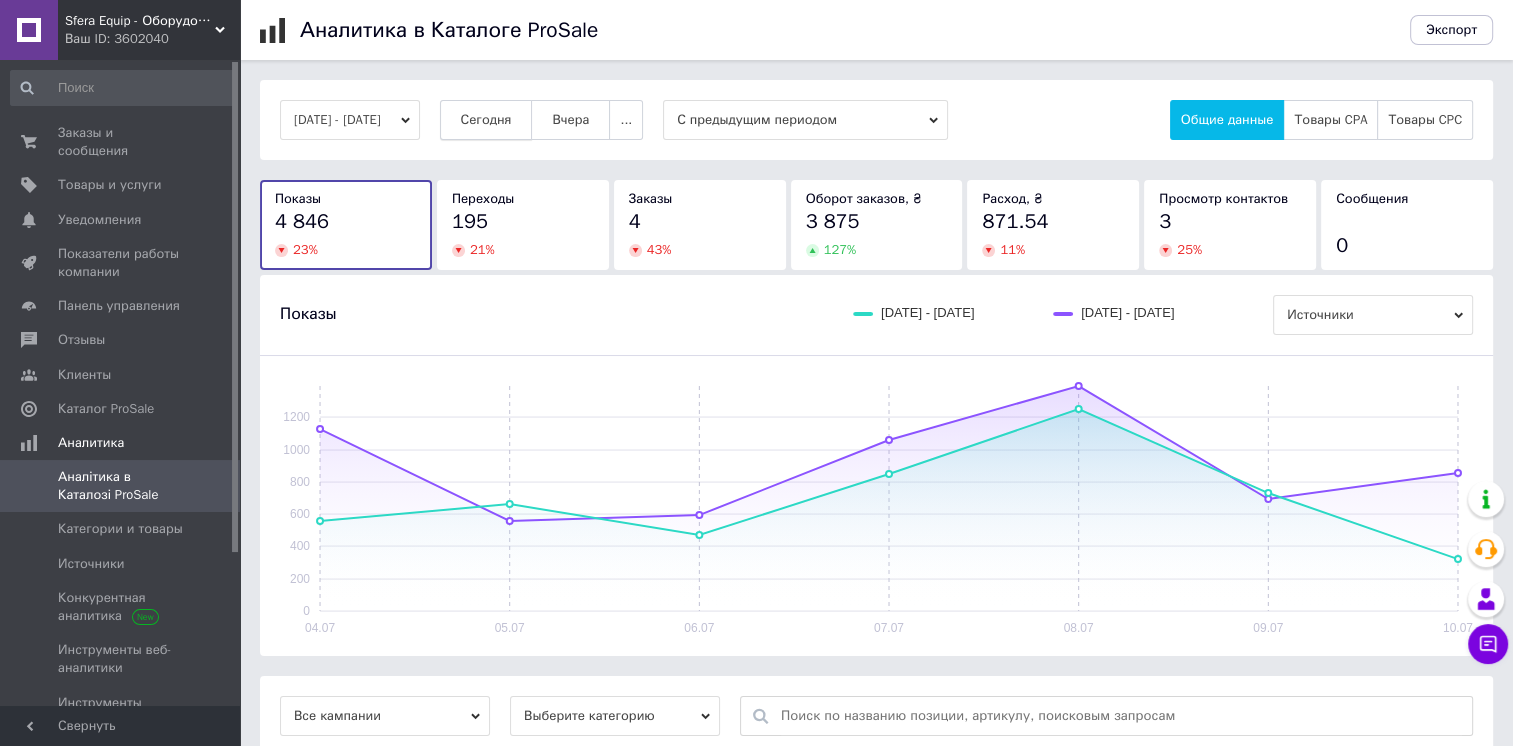 click on "Сегодня" at bounding box center [486, 120] 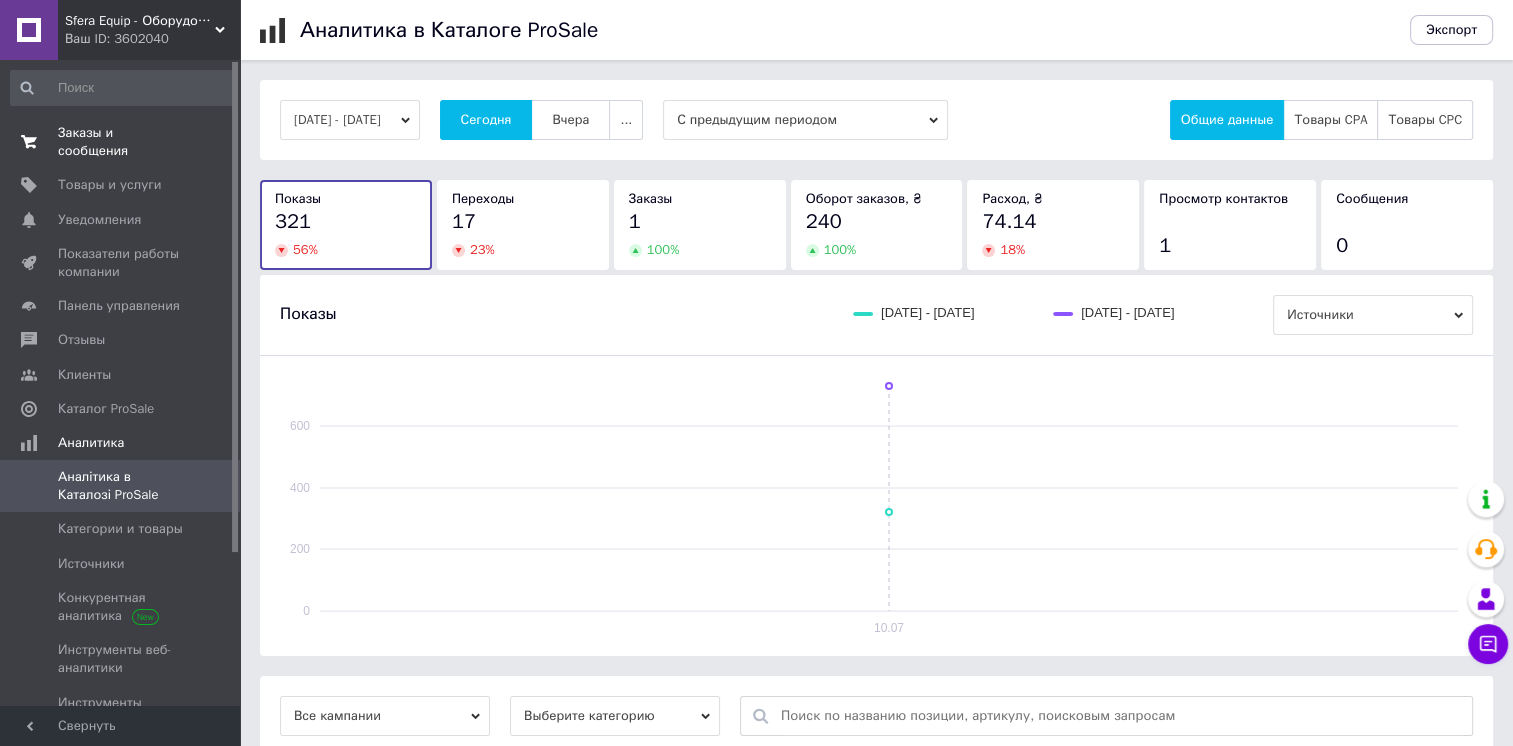 click on "Заказы и сообщения" at bounding box center [121, 142] 